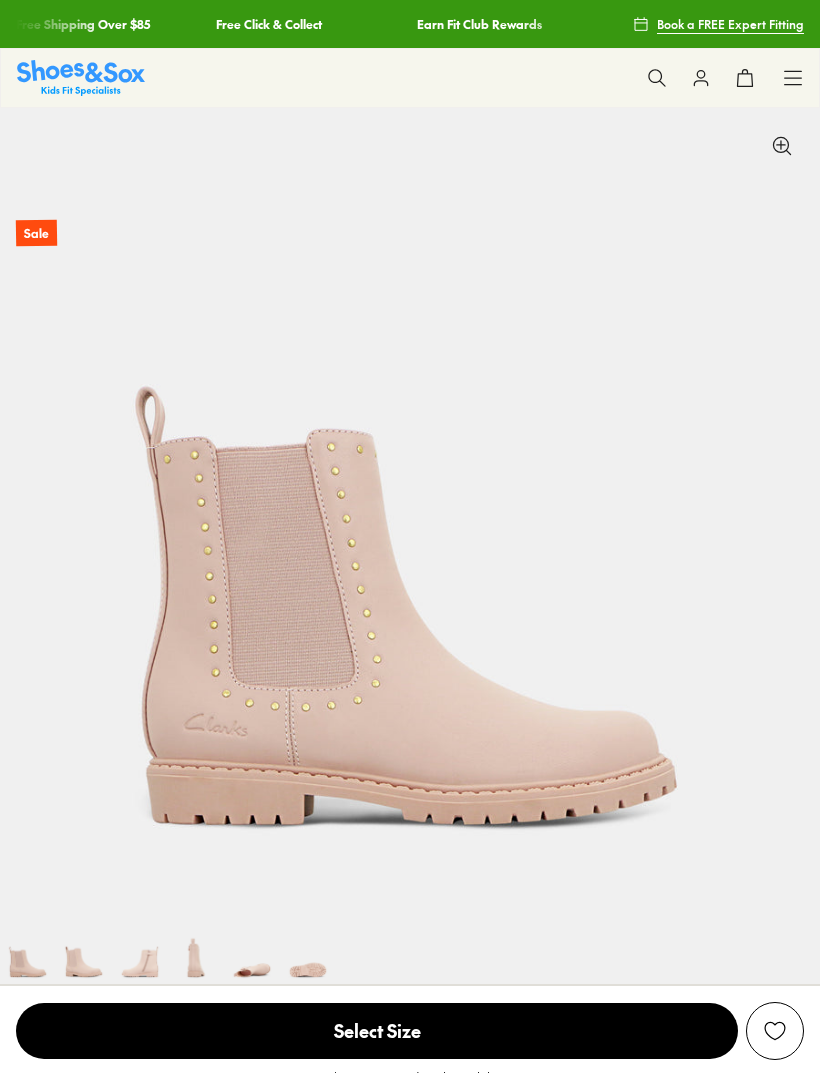 select on "*" 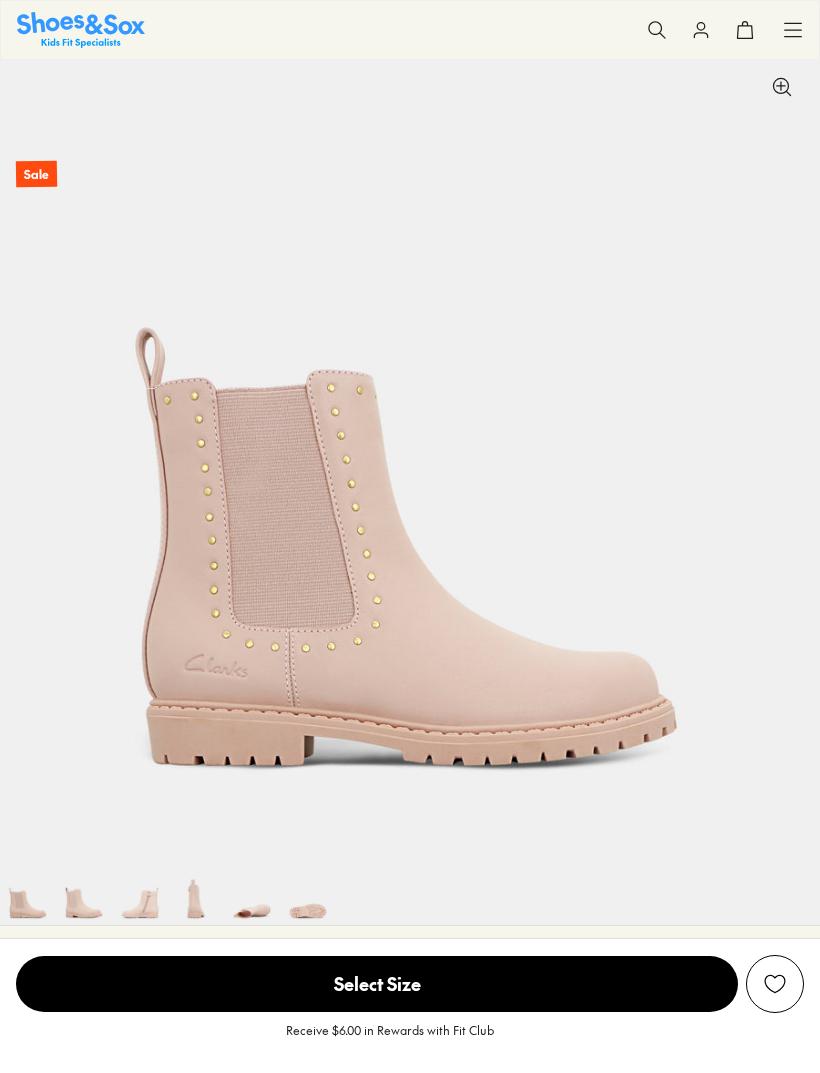 scroll, scrollTop: 74, scrollLeft: 0, axis: vertical 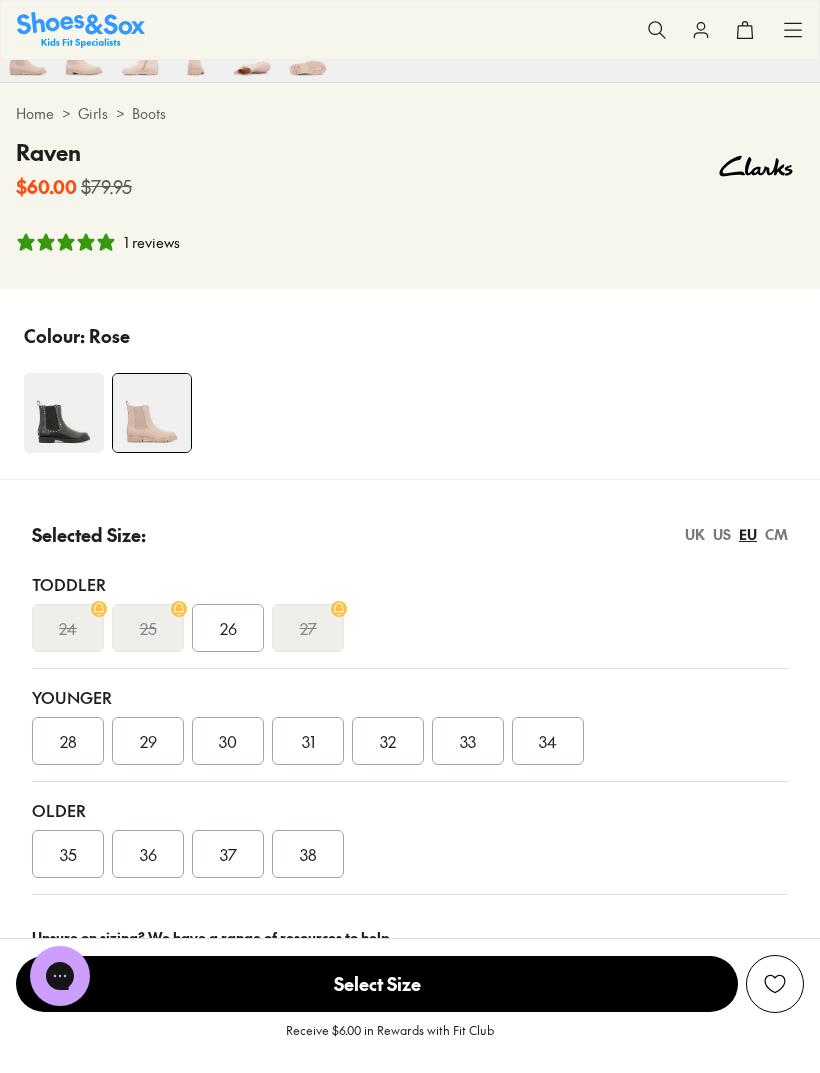 click on "35" at bounding box center [68, 854] 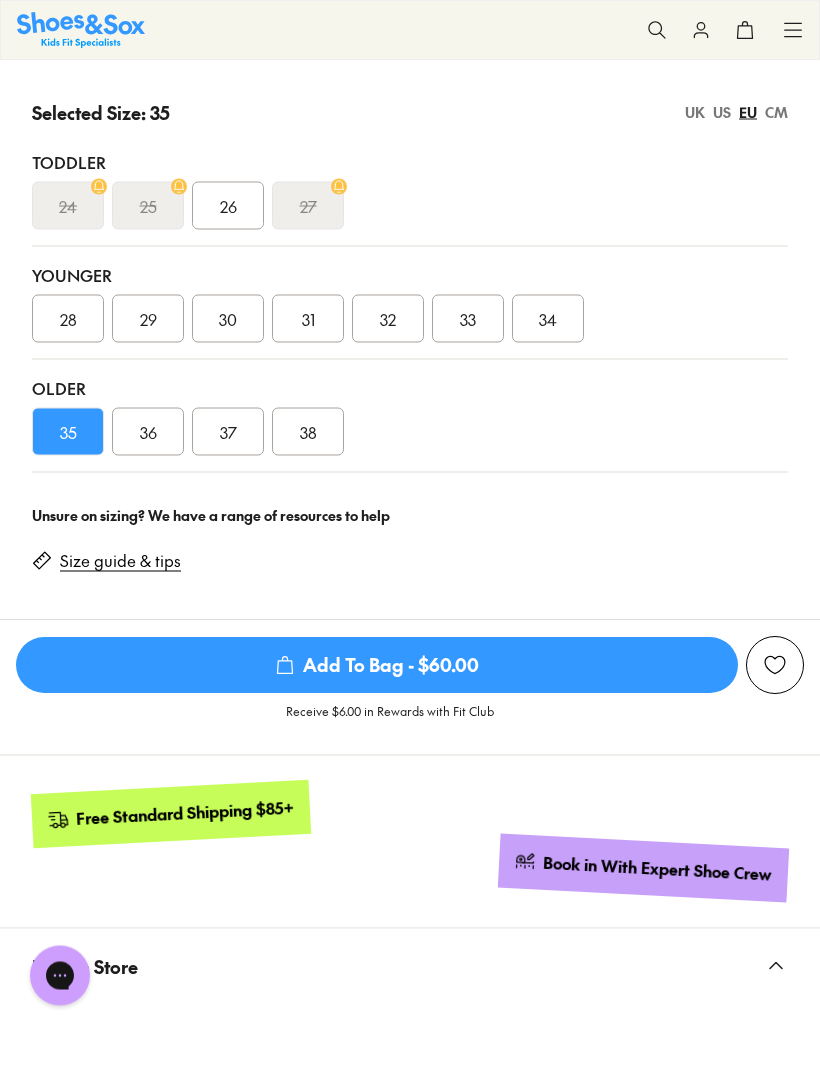 scroll, scrollTop: 1334, scrollLeft: 0, axis: vertical 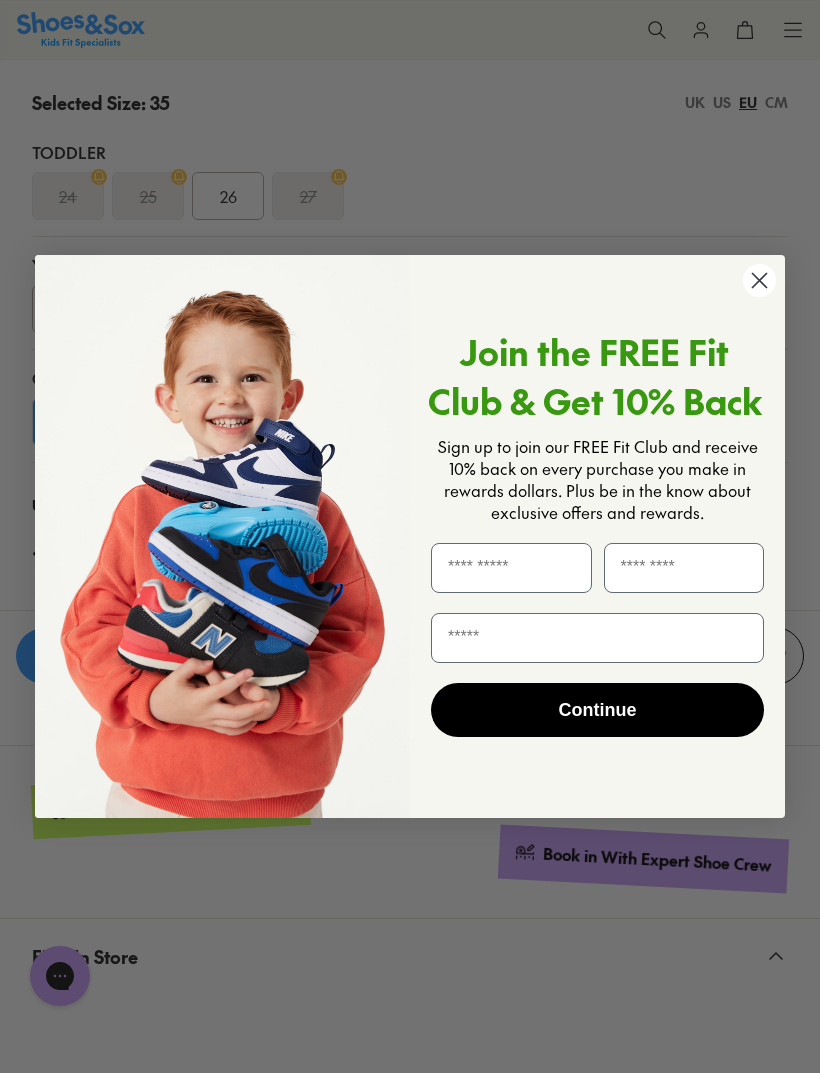 click 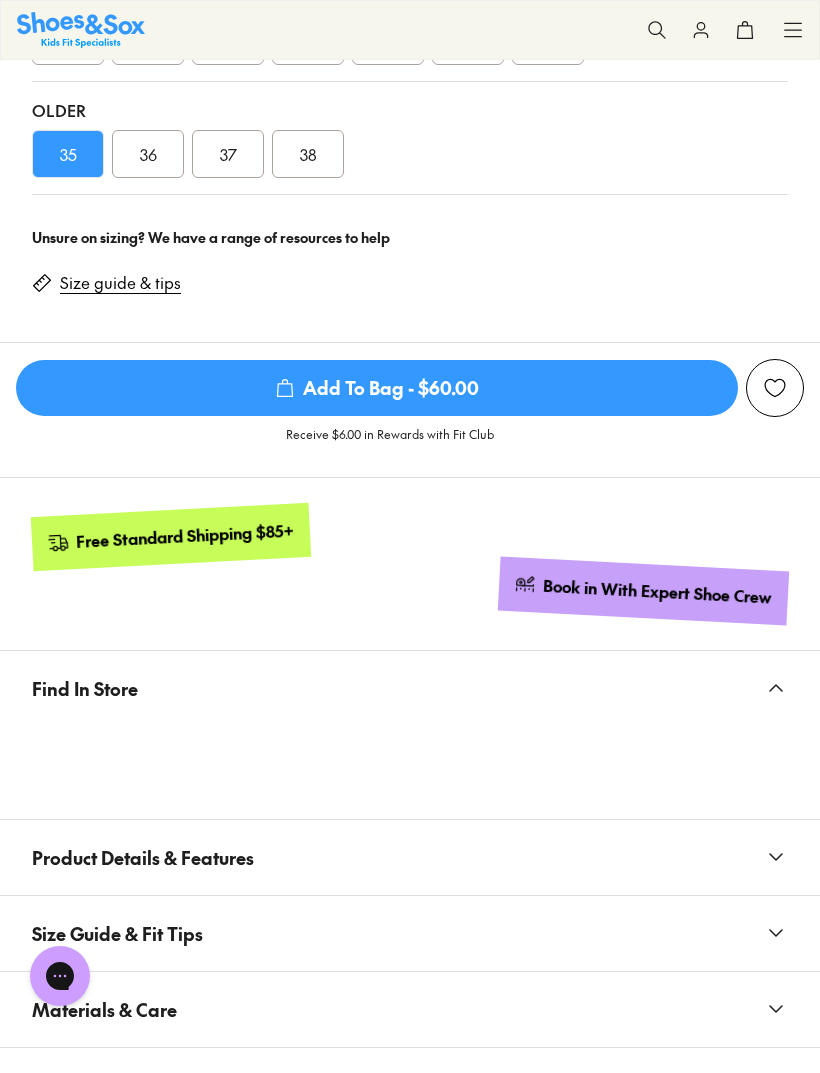 scroll, scrollTop: 1604, scrollLeft: 0, axis: vertical 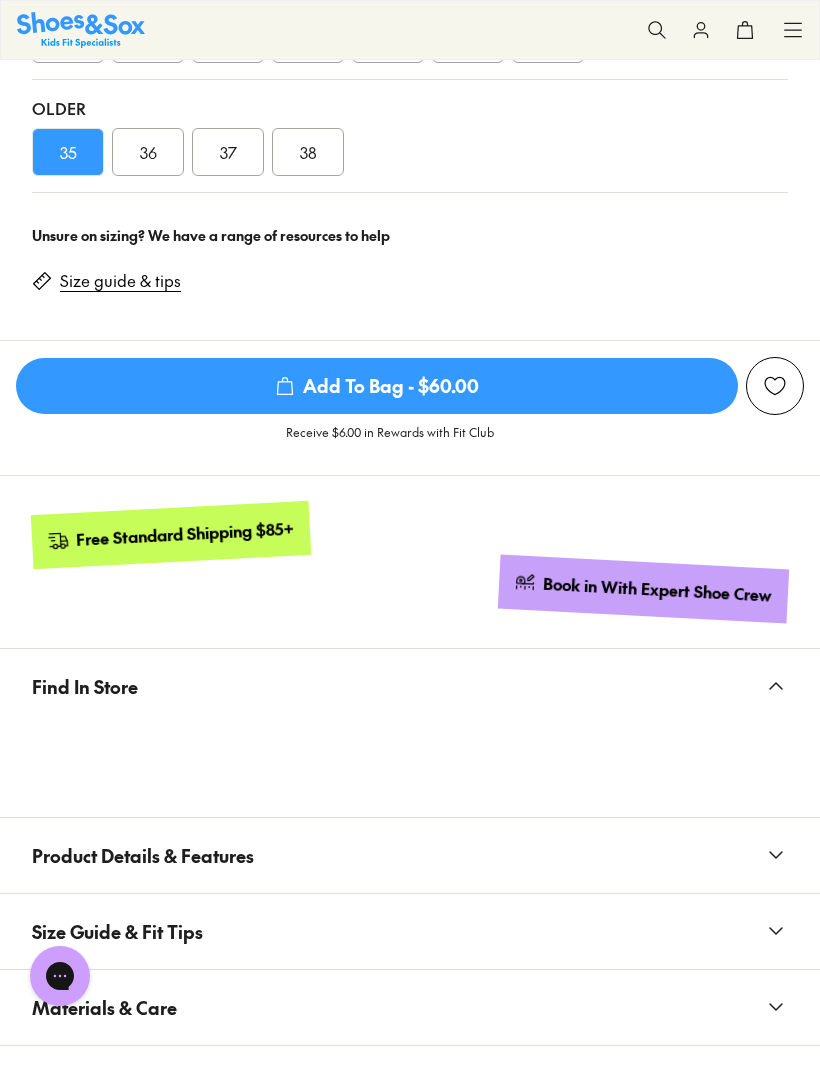 click 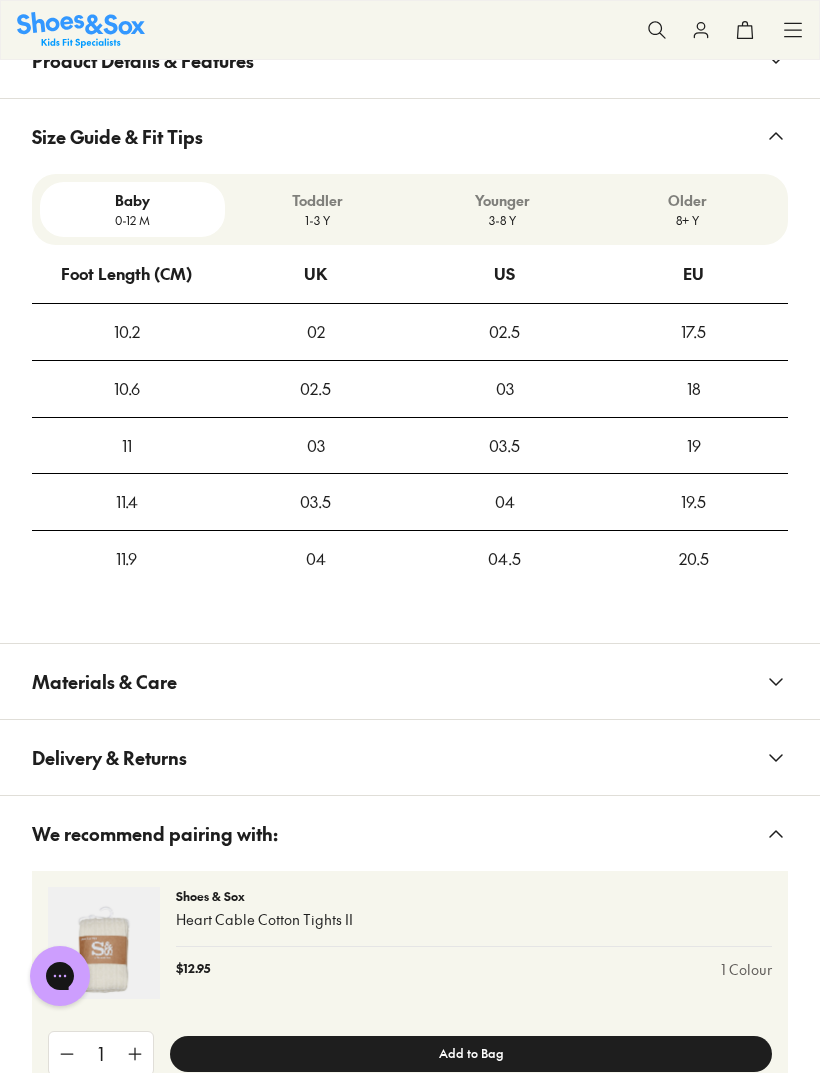 scroll, scrollTop: 2401, scrollLeft: 0, axis: vertical 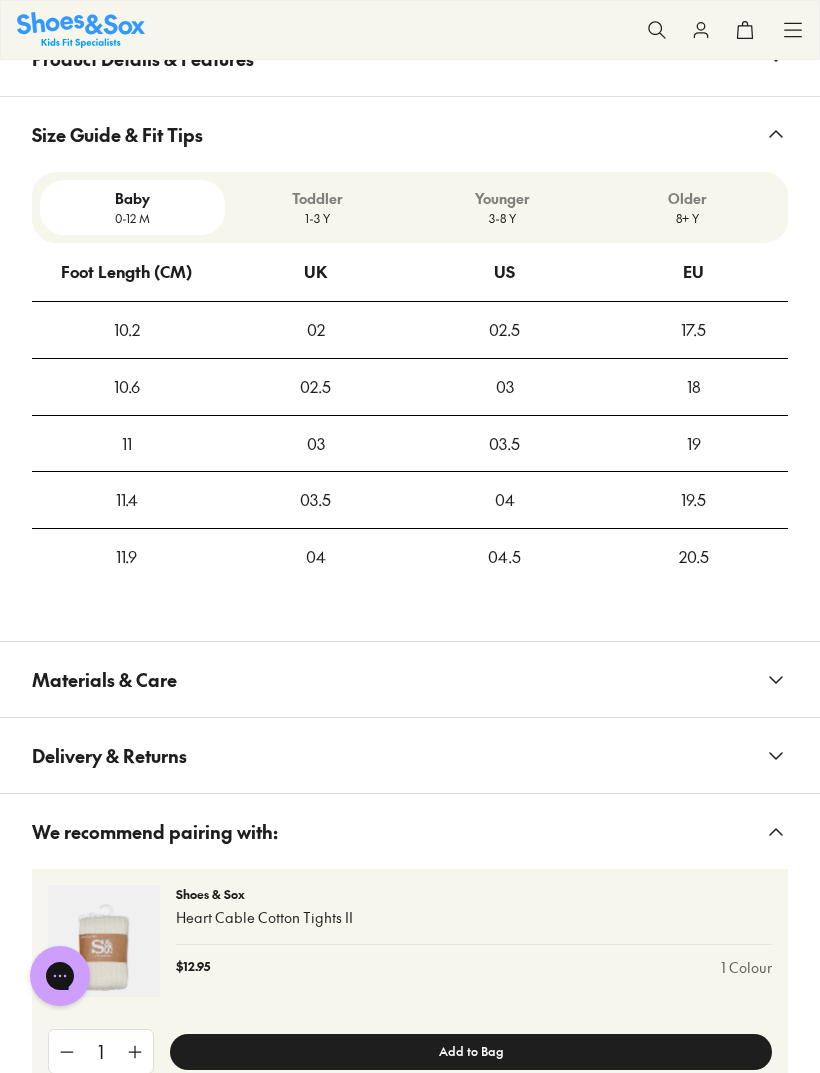 click 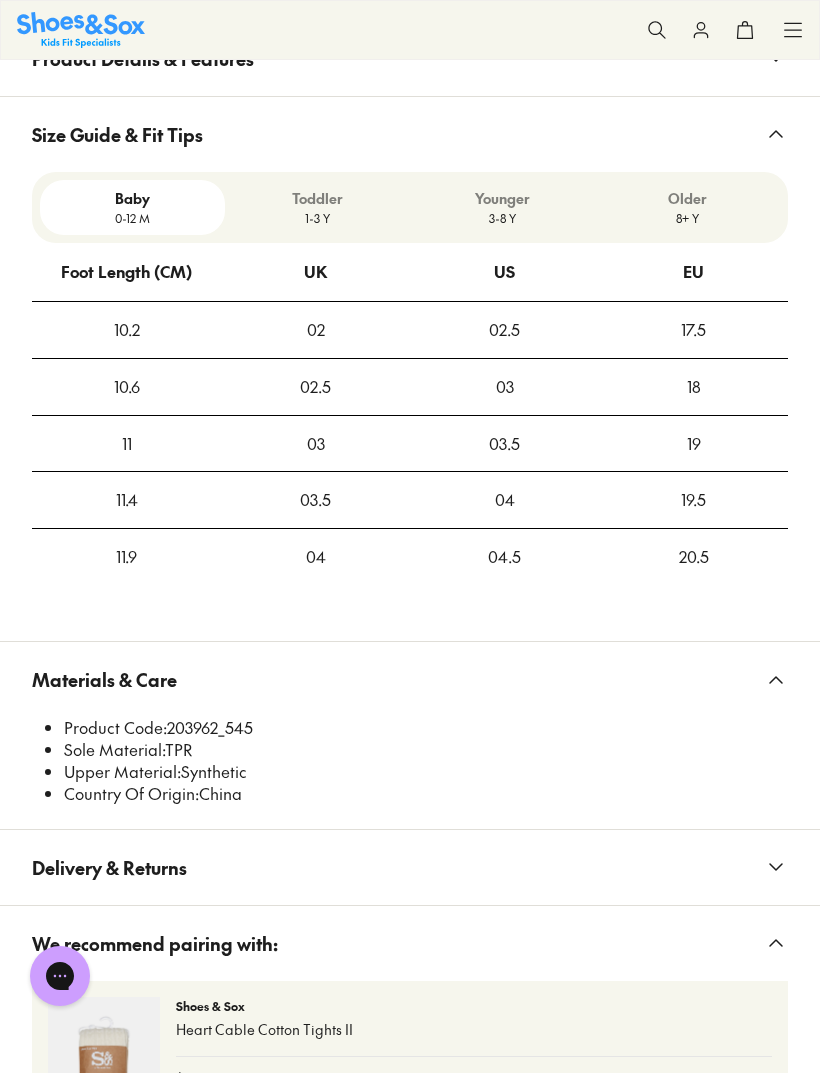 click on "Materials & Care" at bounding box center [410, 679] 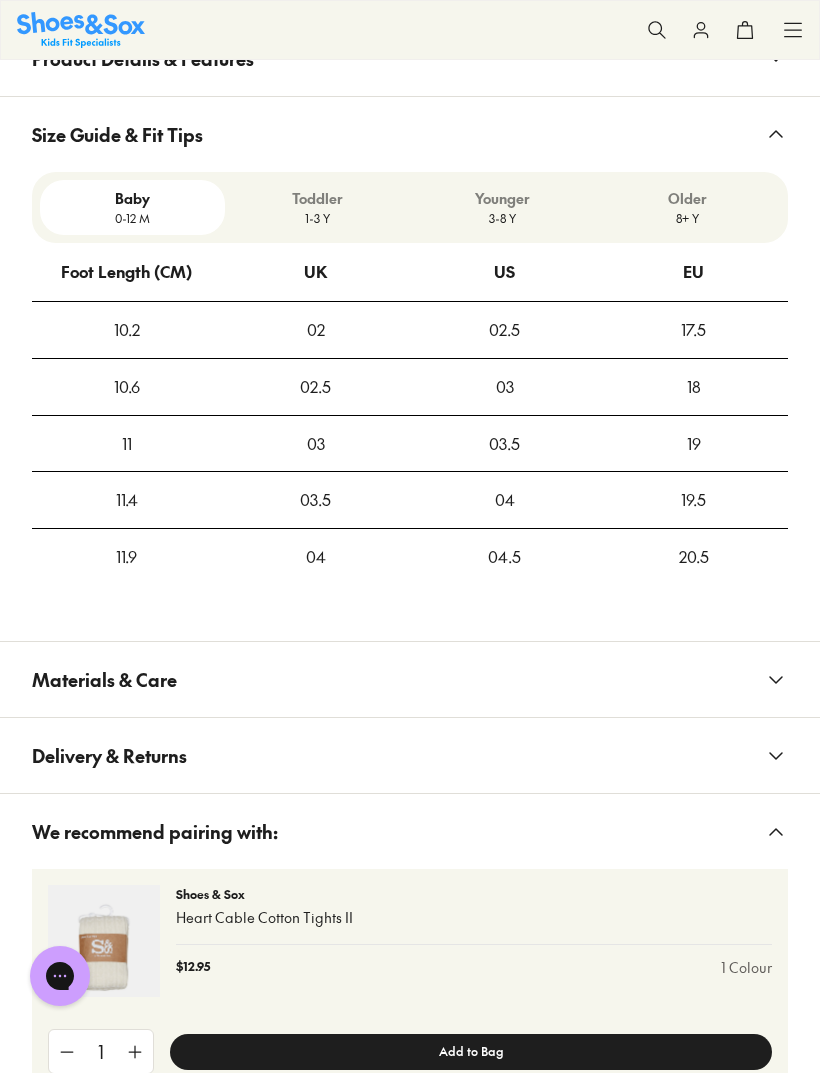 click 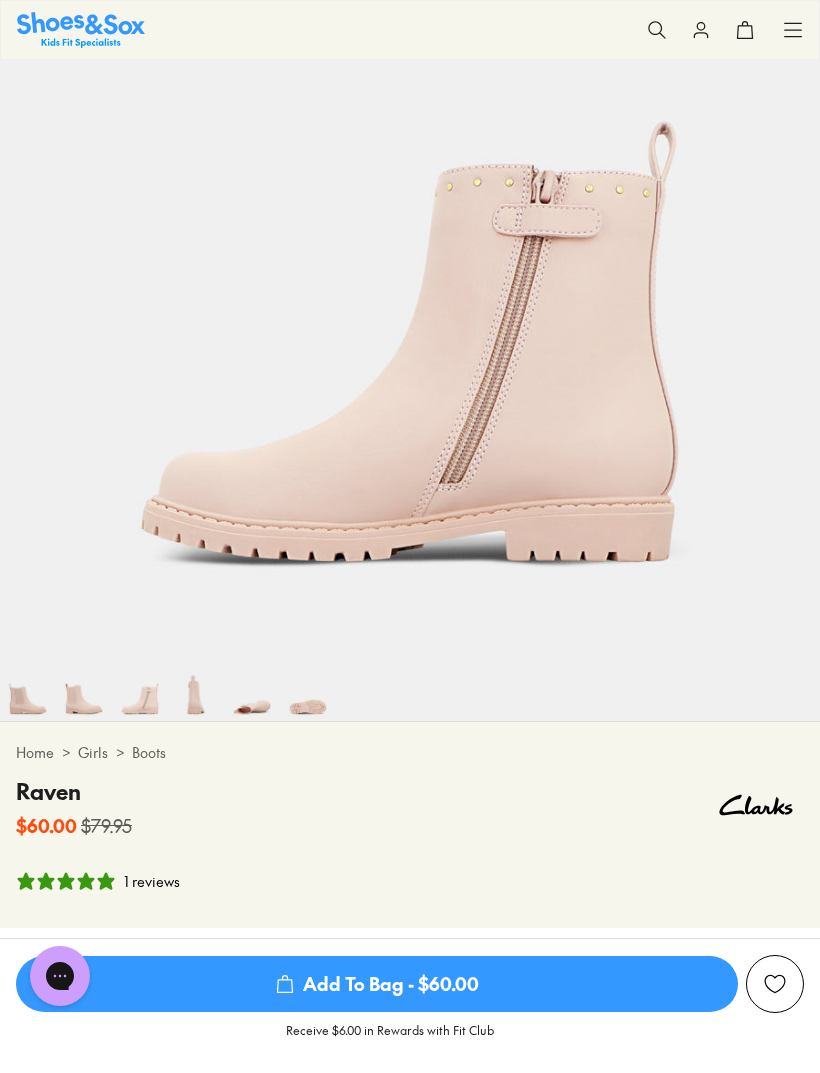 scroll, scrollTop: 264, scrollLeft: 0, axis: vertical 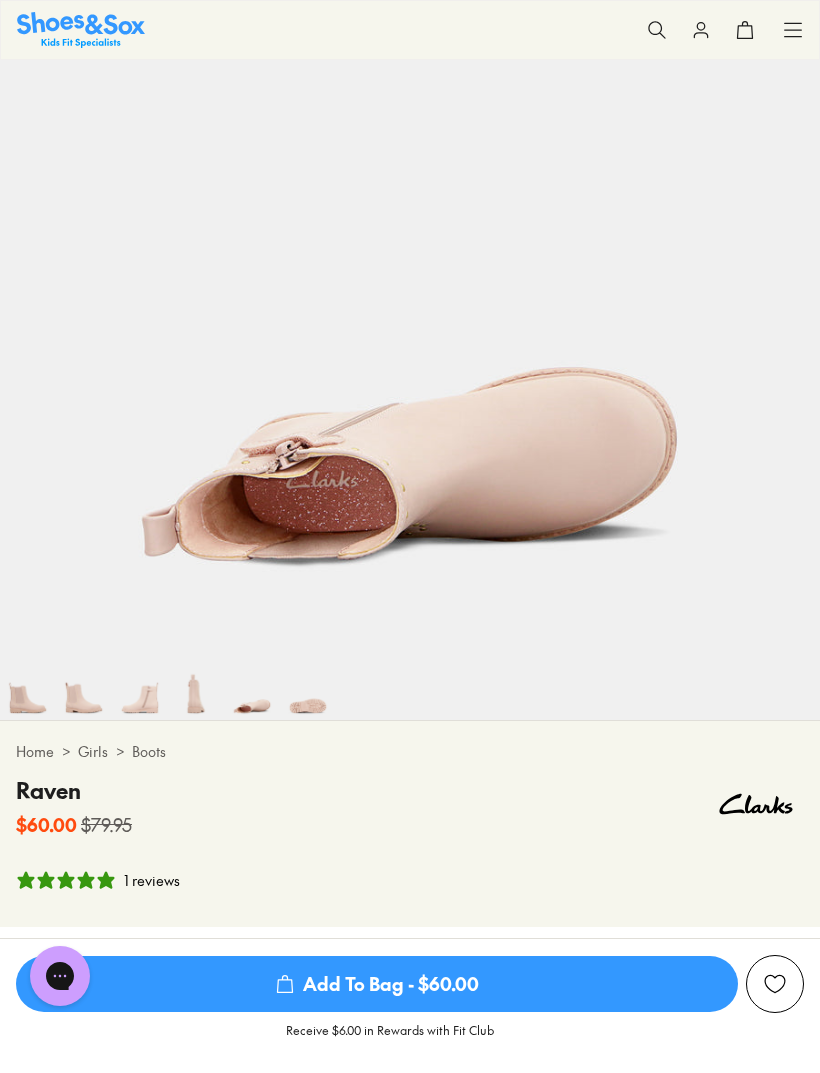 click 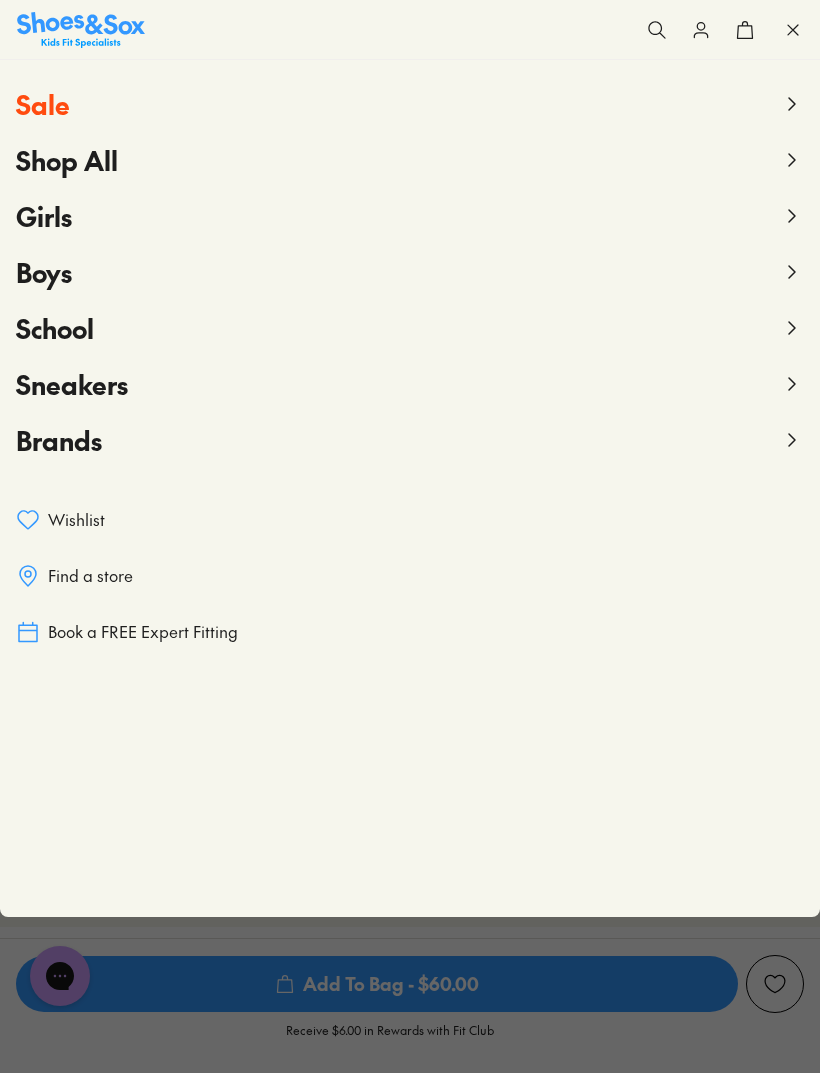click on "Girls" at bounding box center [44, 216] 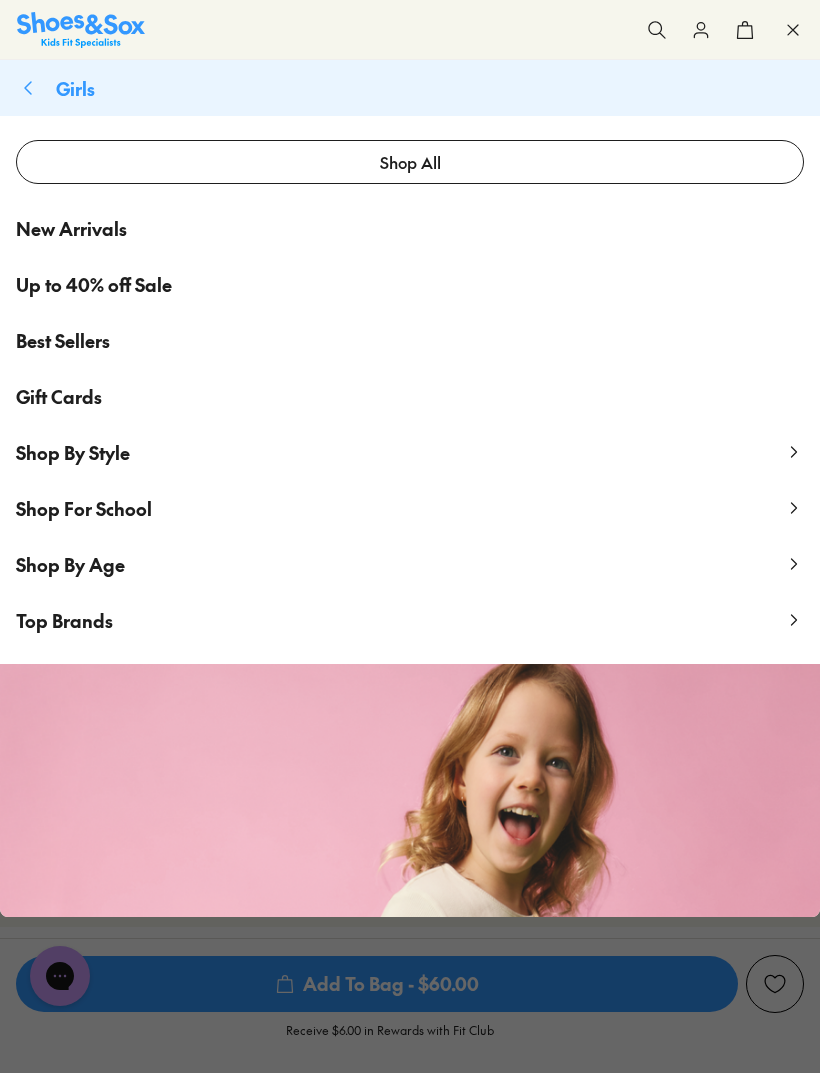 click on "Shop By Style" at bounding box center [73, 452] 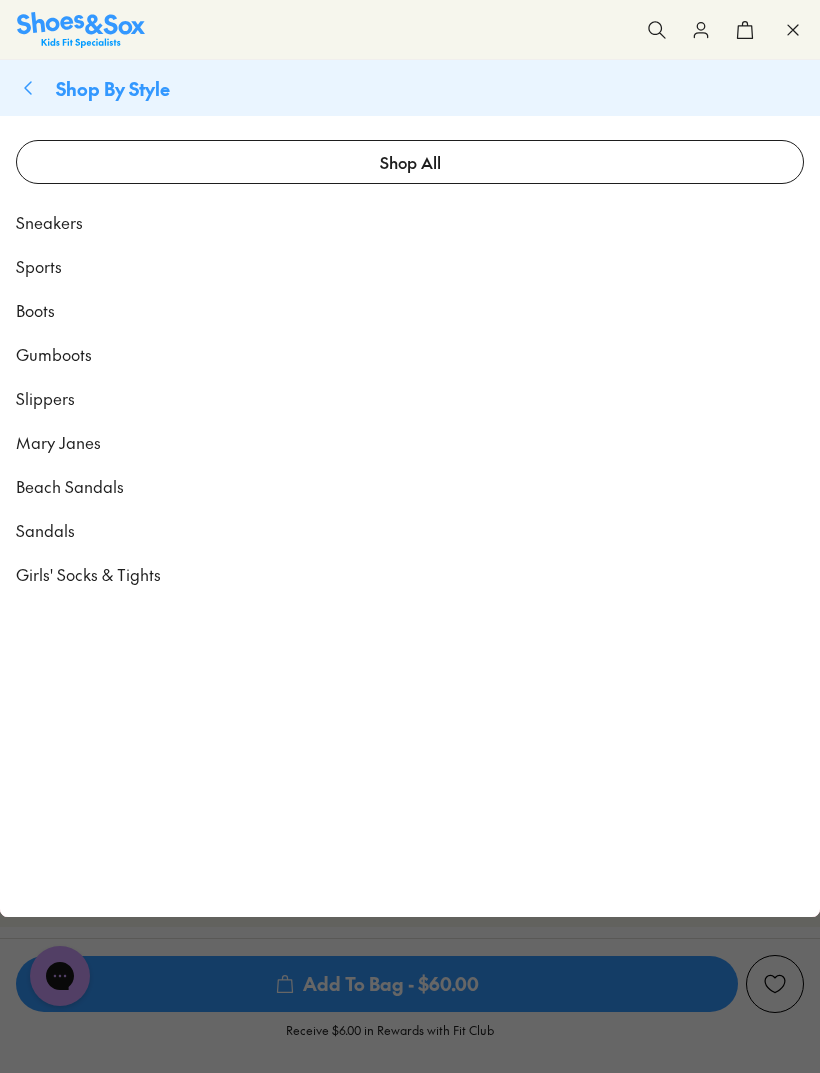 click on "Boots" at bounding box center (35, 310) 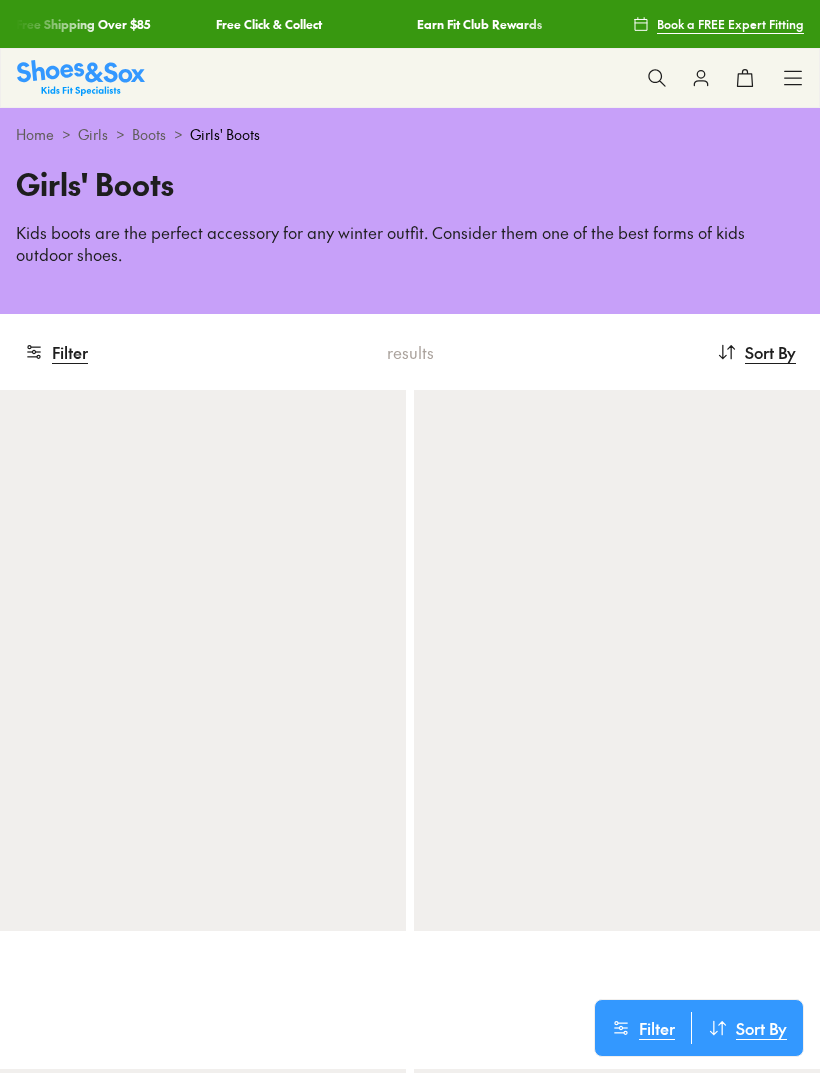 scroll, scrollTop: 0, scrollLeft: 0, axis: both 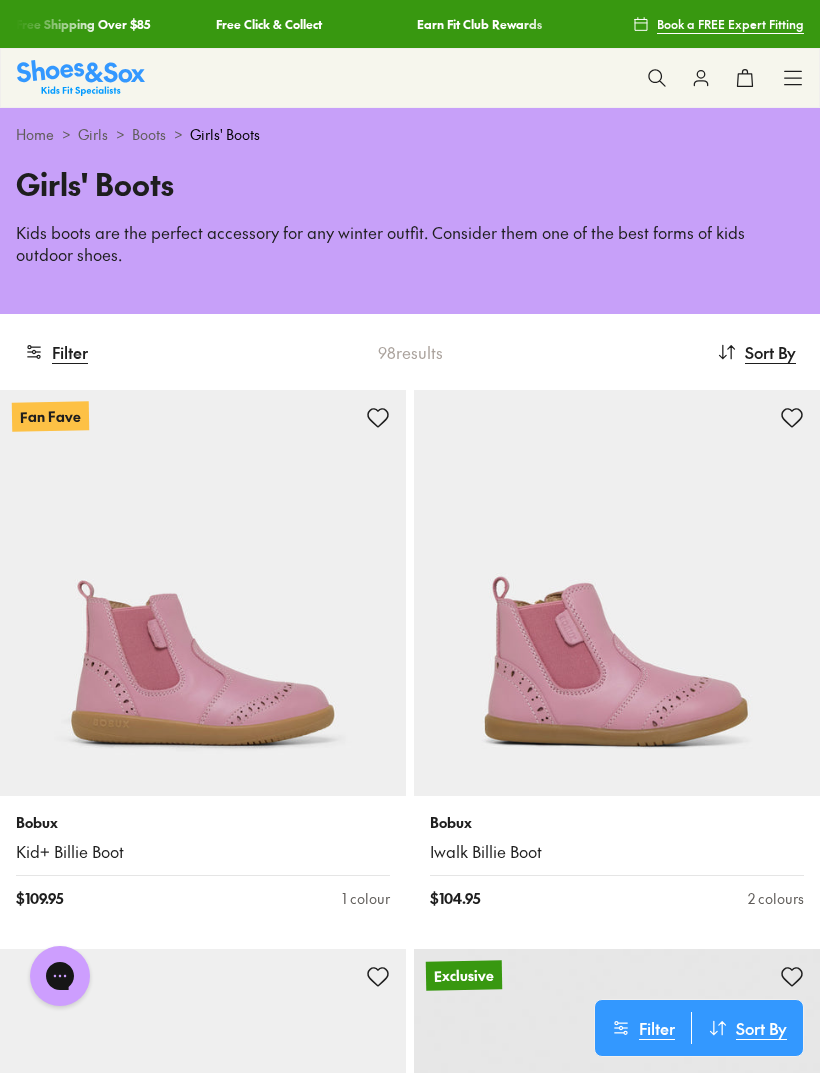 click on "Filter" at bounding box center (56, 352) 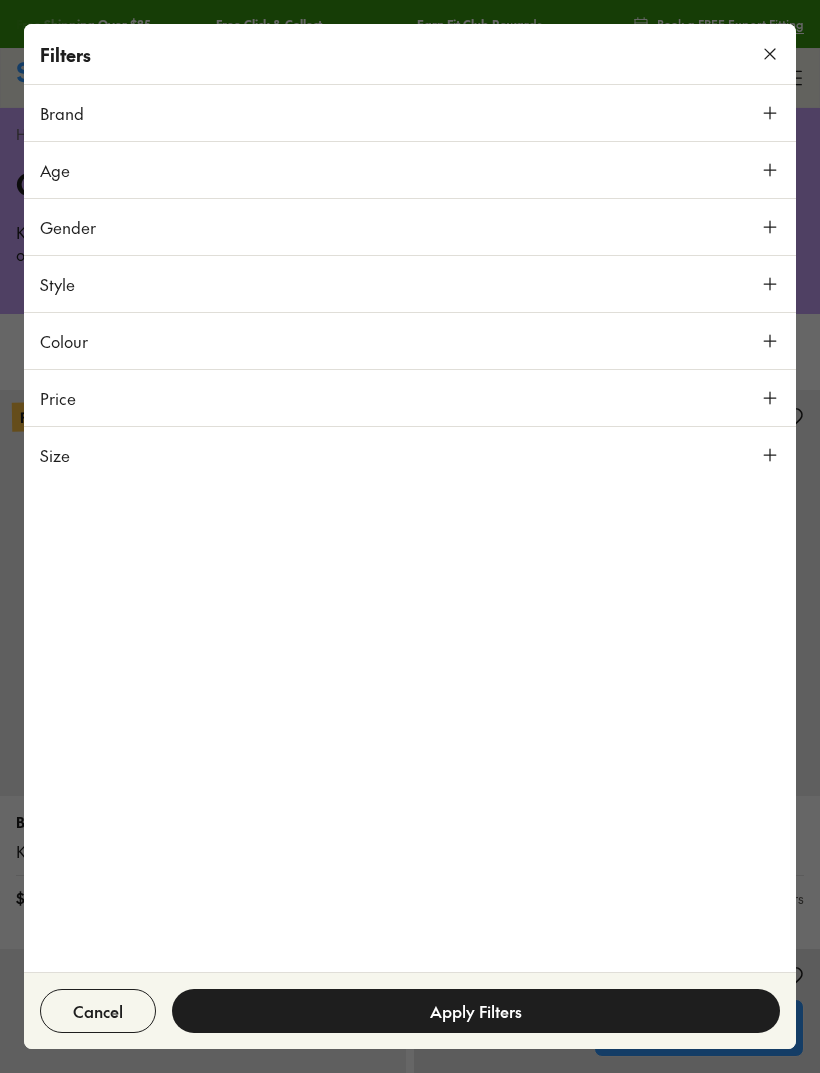 click 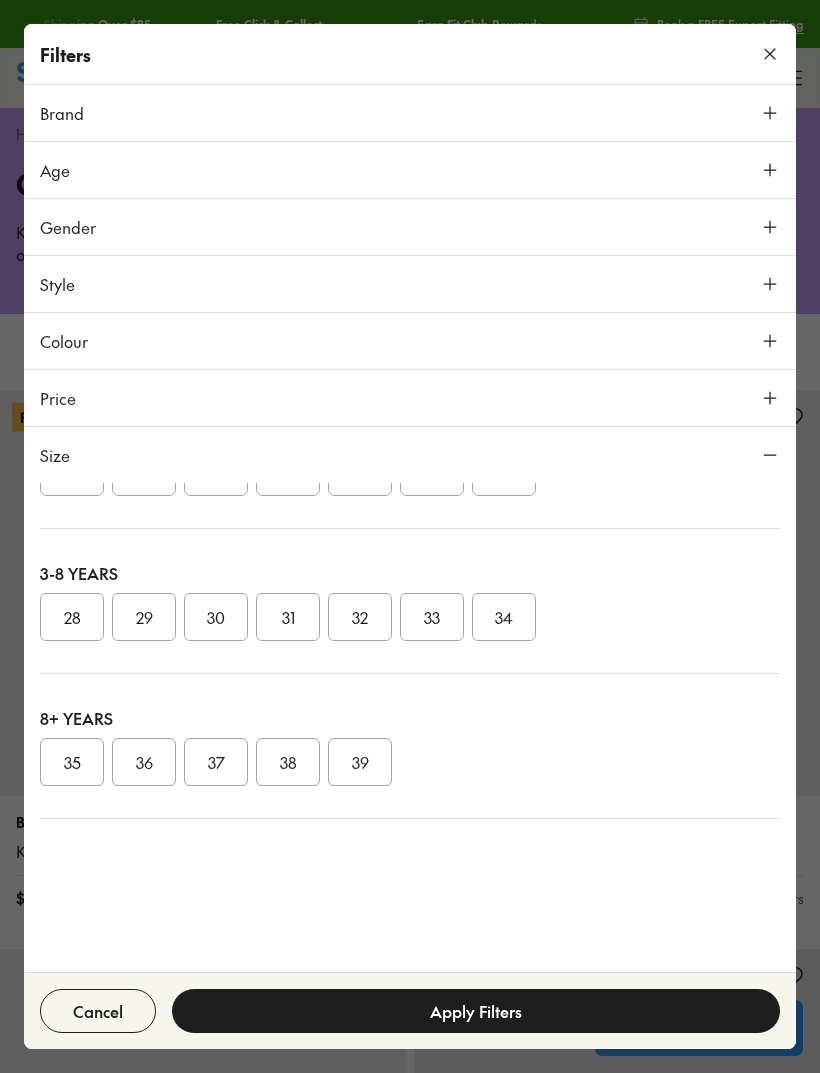 scroll, scrollTop: 297, scrollLeft: 0, axis: vertical 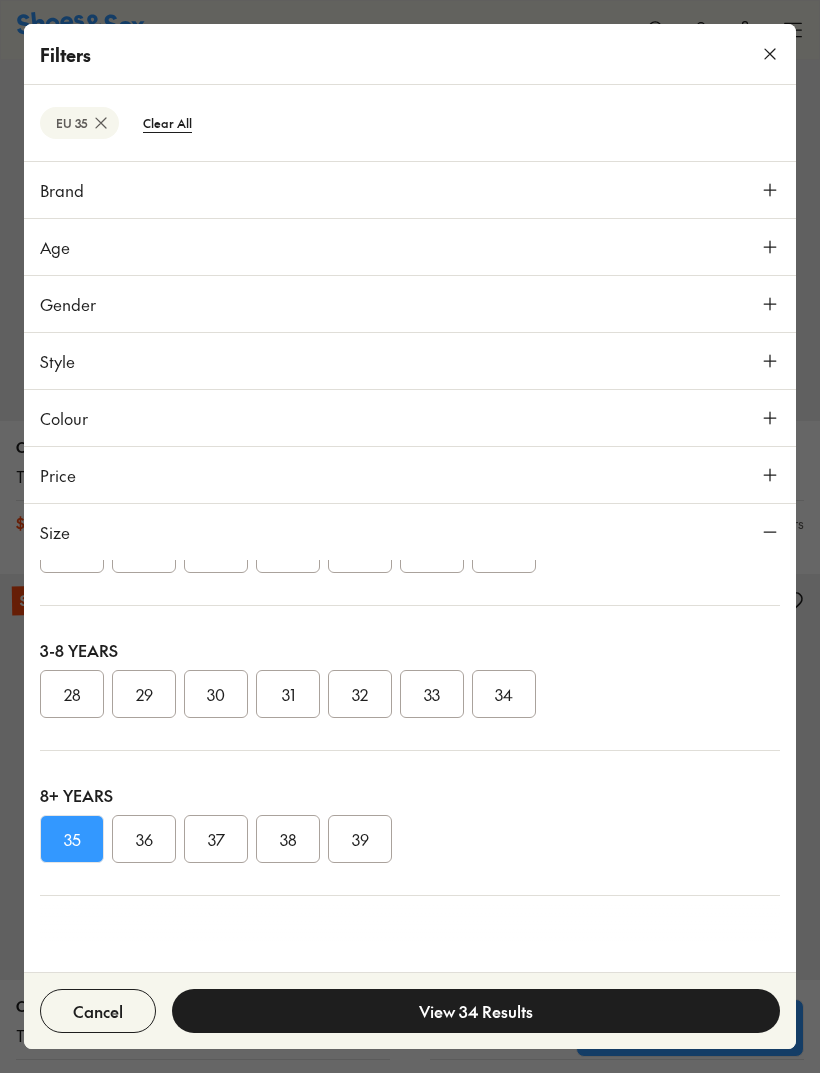 click on "View 34 Results" at bounding box center [476, 1011] 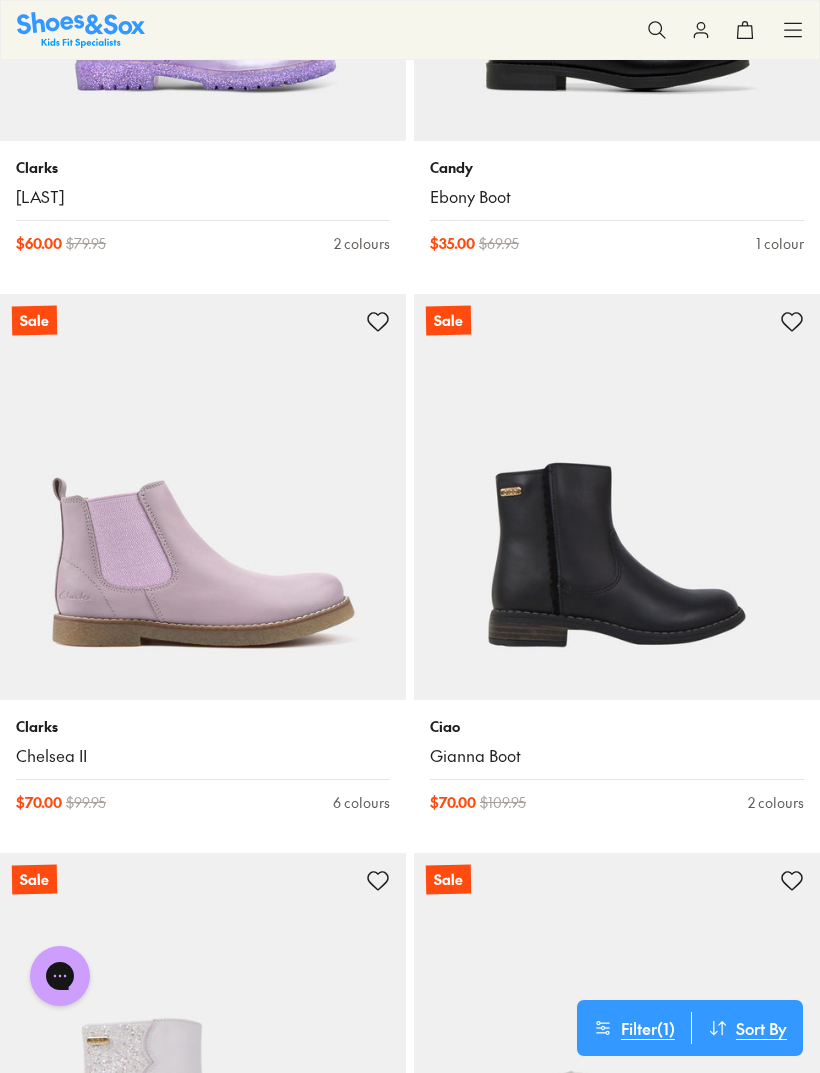 scroll, scrollTop: 6245, scrollLeft: 0, axis: vertical 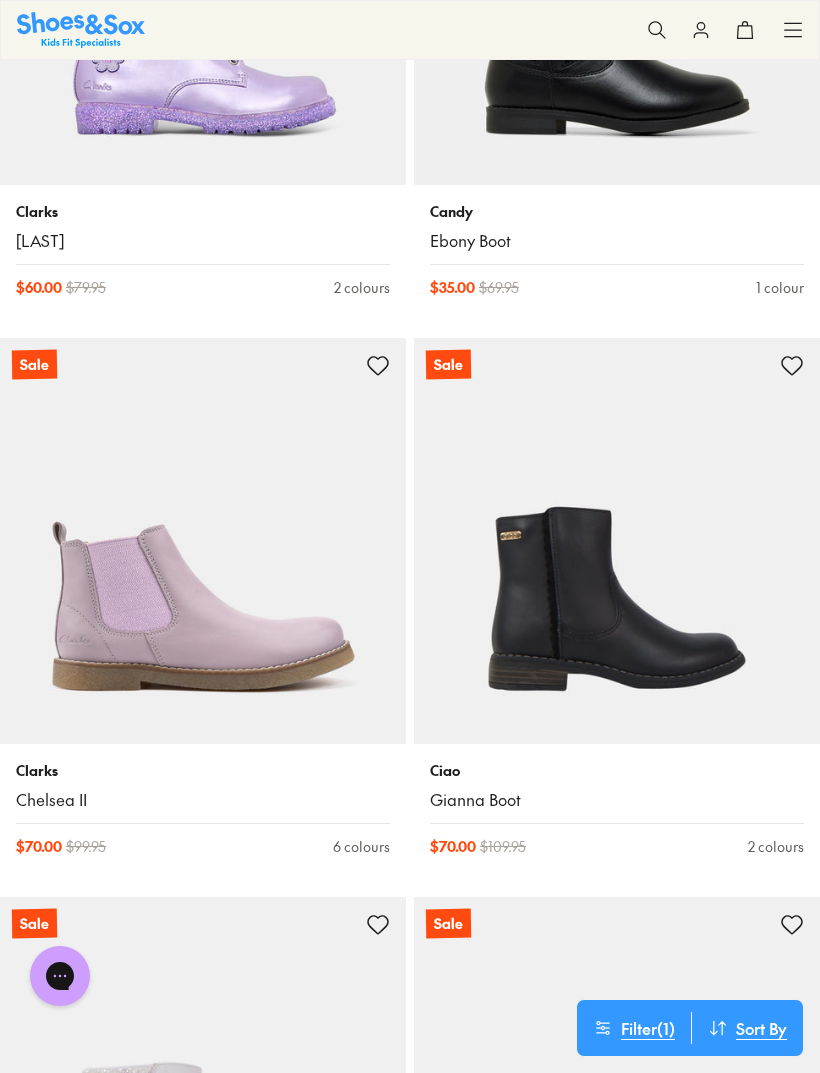 click at bounding box center [203, 541] 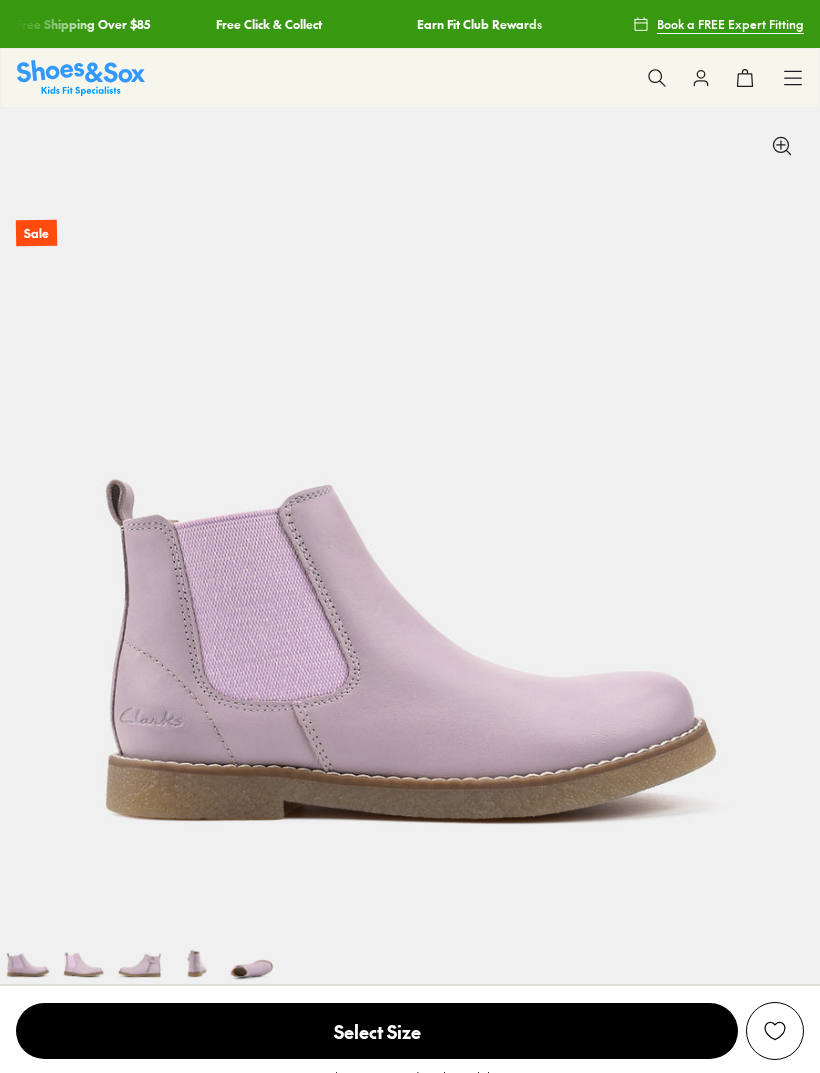 scroll, scrollTop: 0, scrollLeft: 0, axis: both 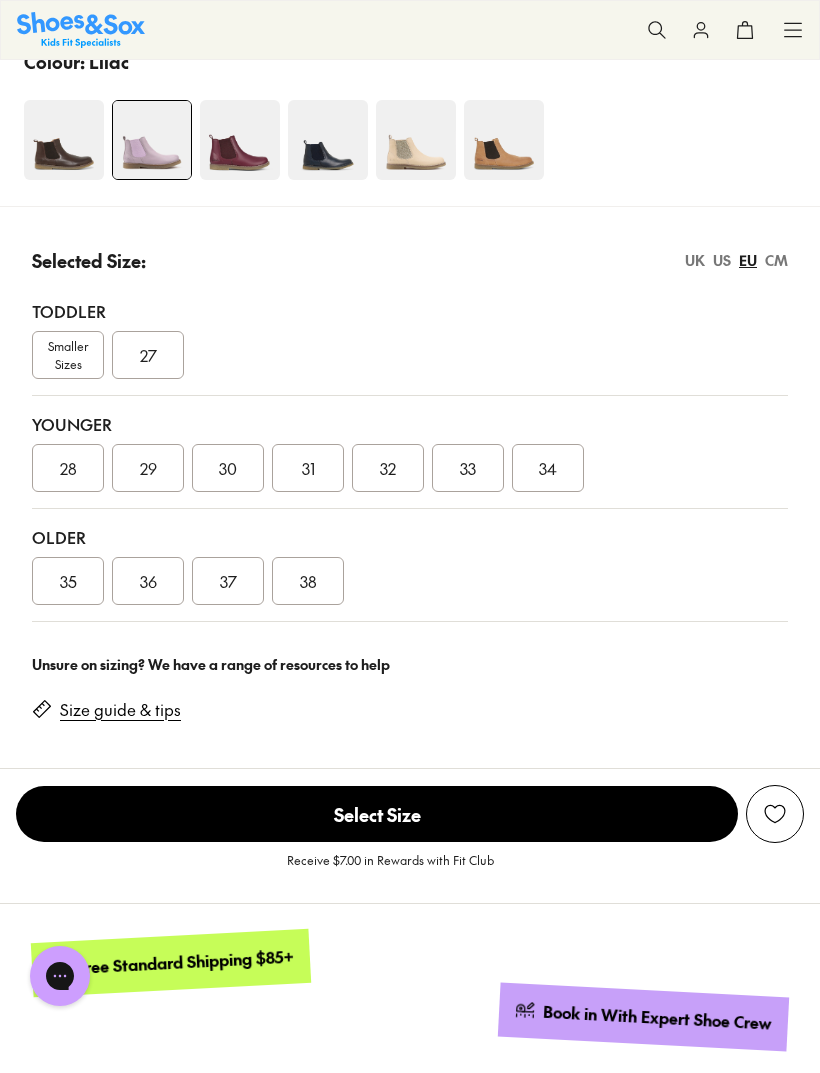 click on "35" at bounding box center (68, 581) 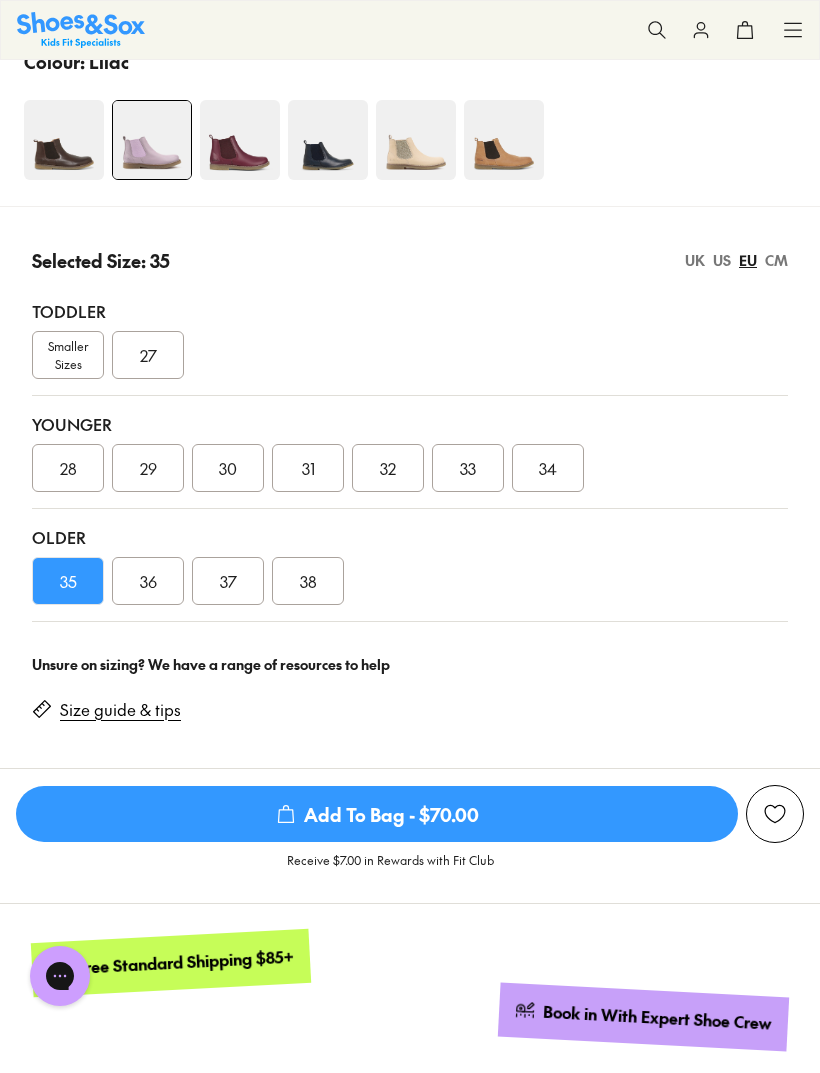 click on "Add To Bag - $70.00" at bounding box center (377, 814) 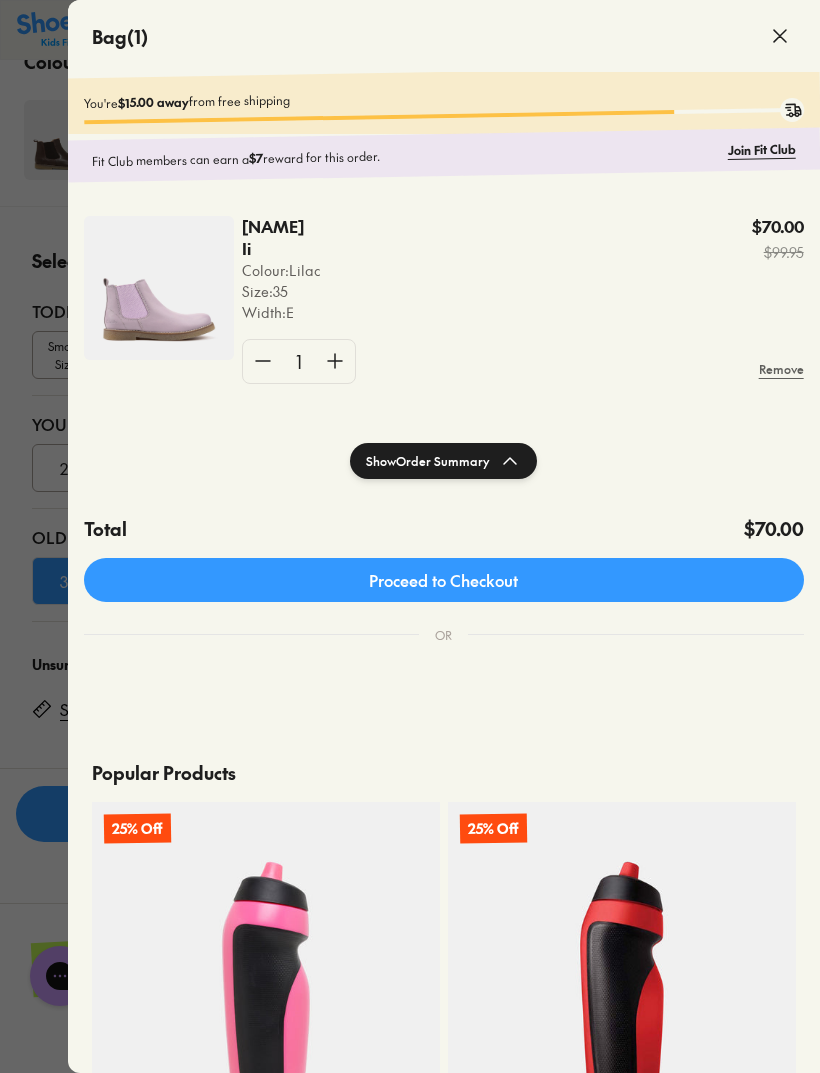 click 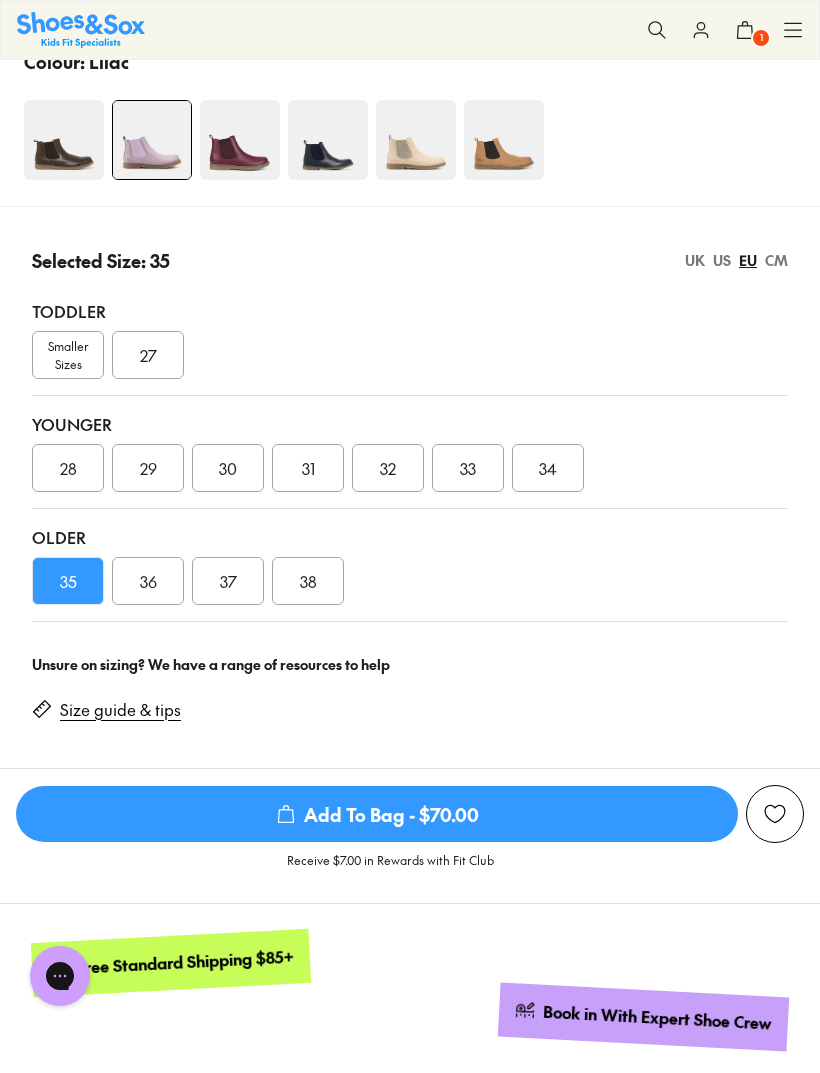 click at bounding box center (416, 140) 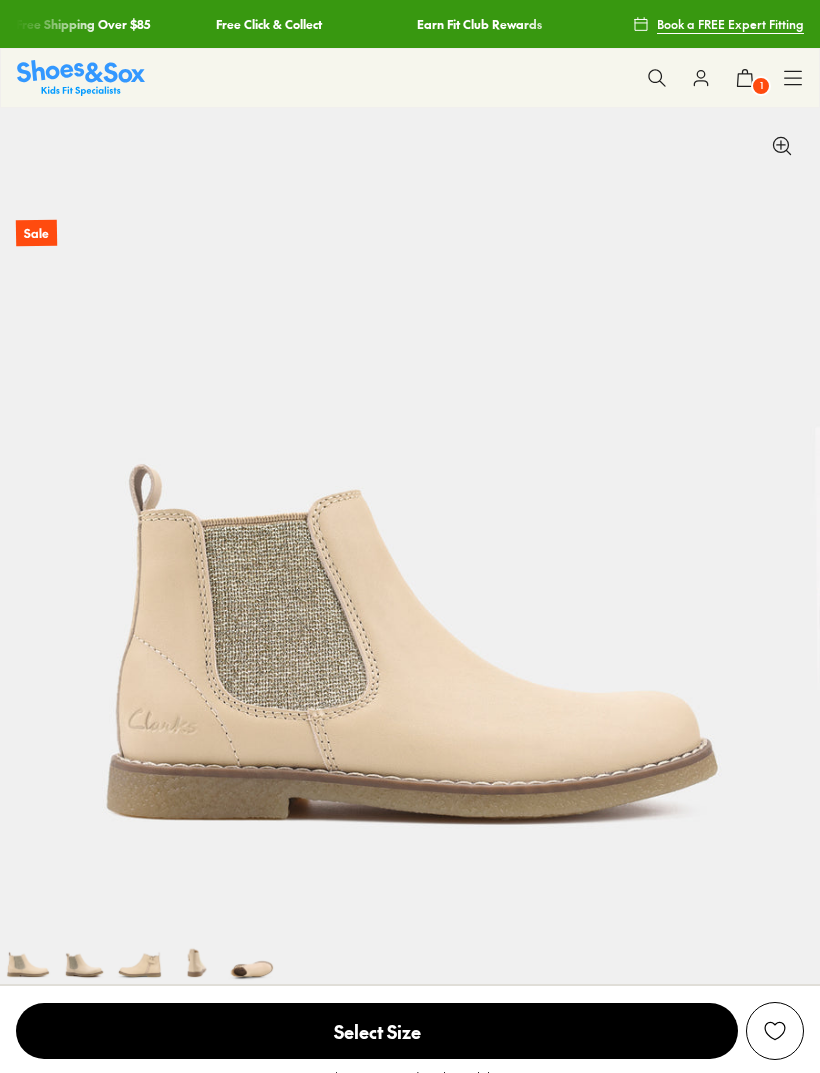 scroll, scrollTop: 0, scrollLeft: 0, axis: both 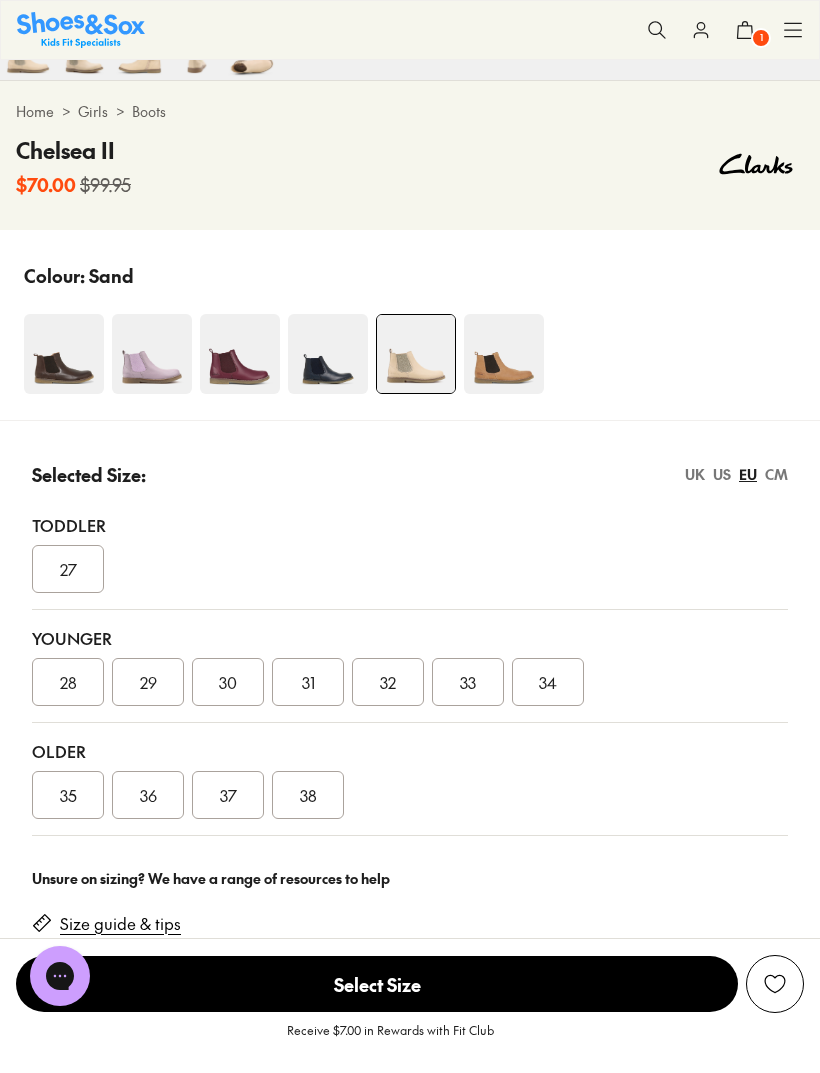 click on "35" at bounding box center [68, 795] 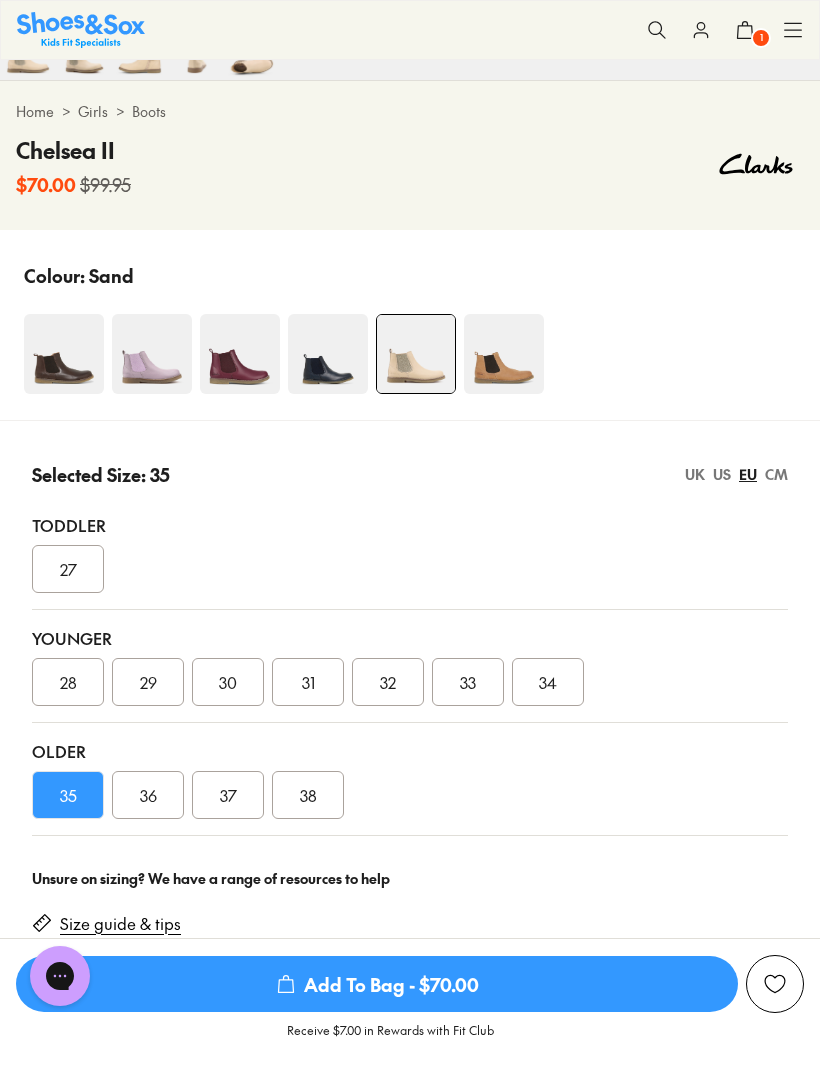 click on "Add To Bag - $70.00" at bounding box center [377, 984] 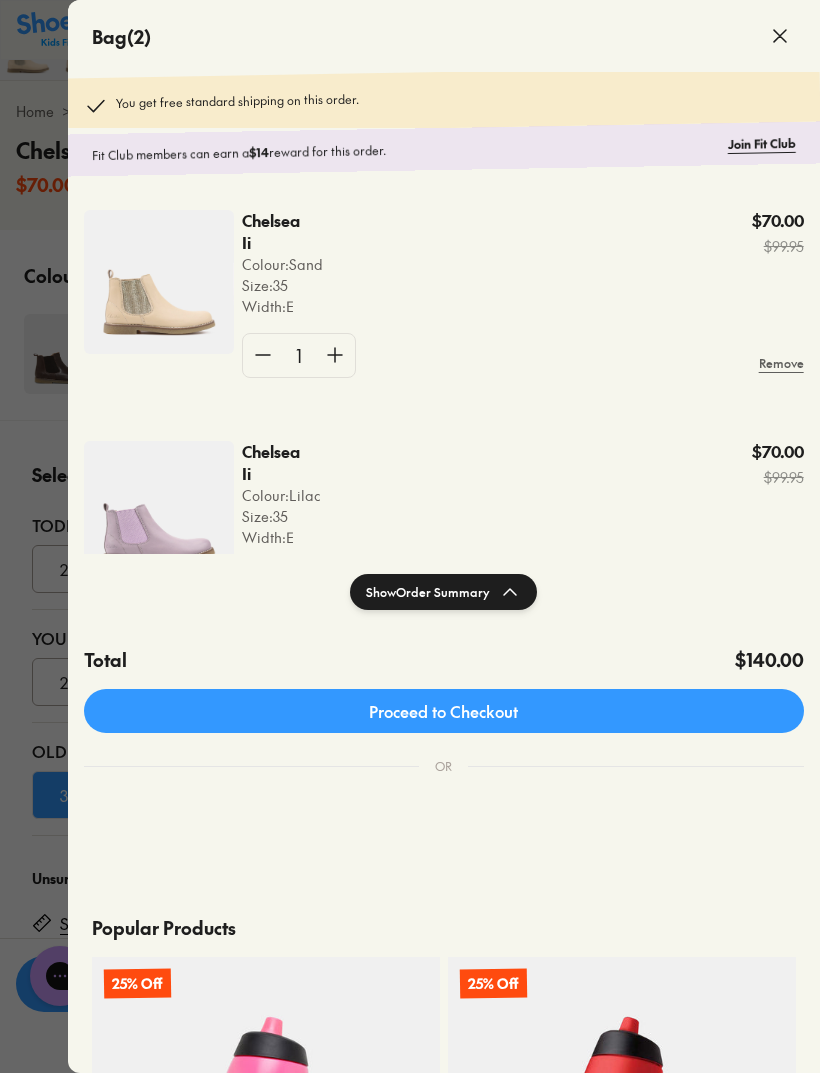 click 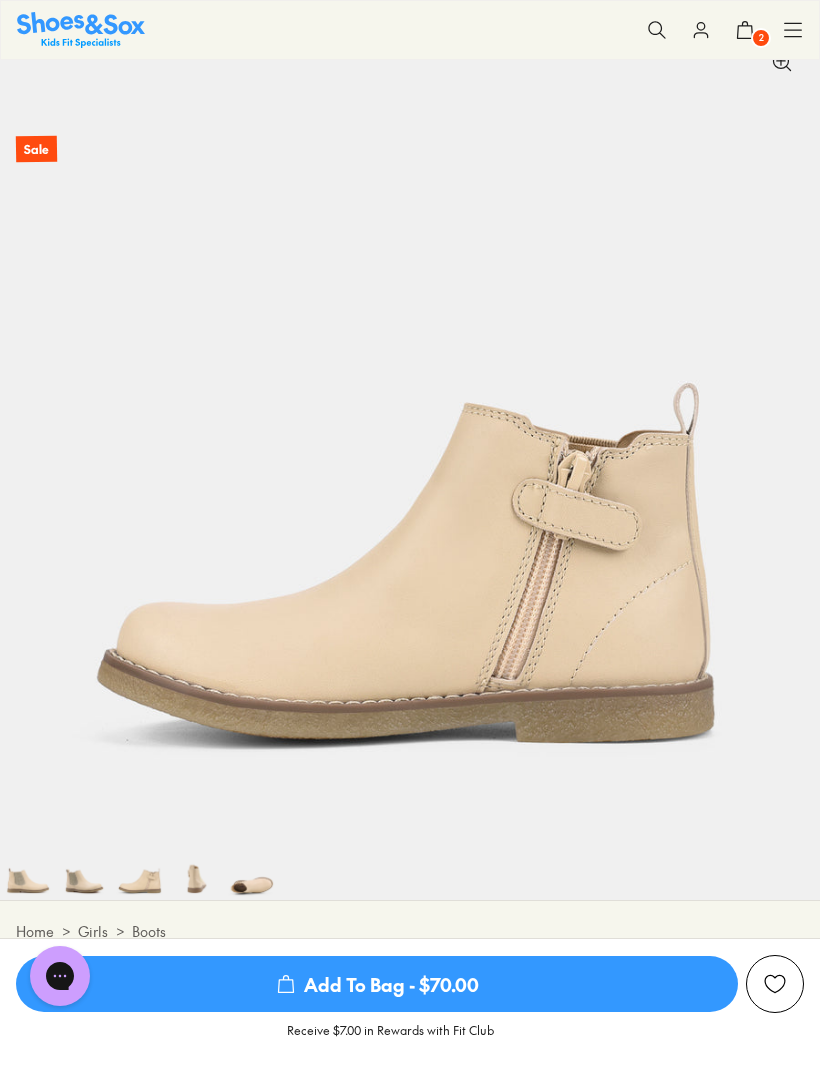 scroll, scrollTop: 0, scrollLeft: 0, axis: both 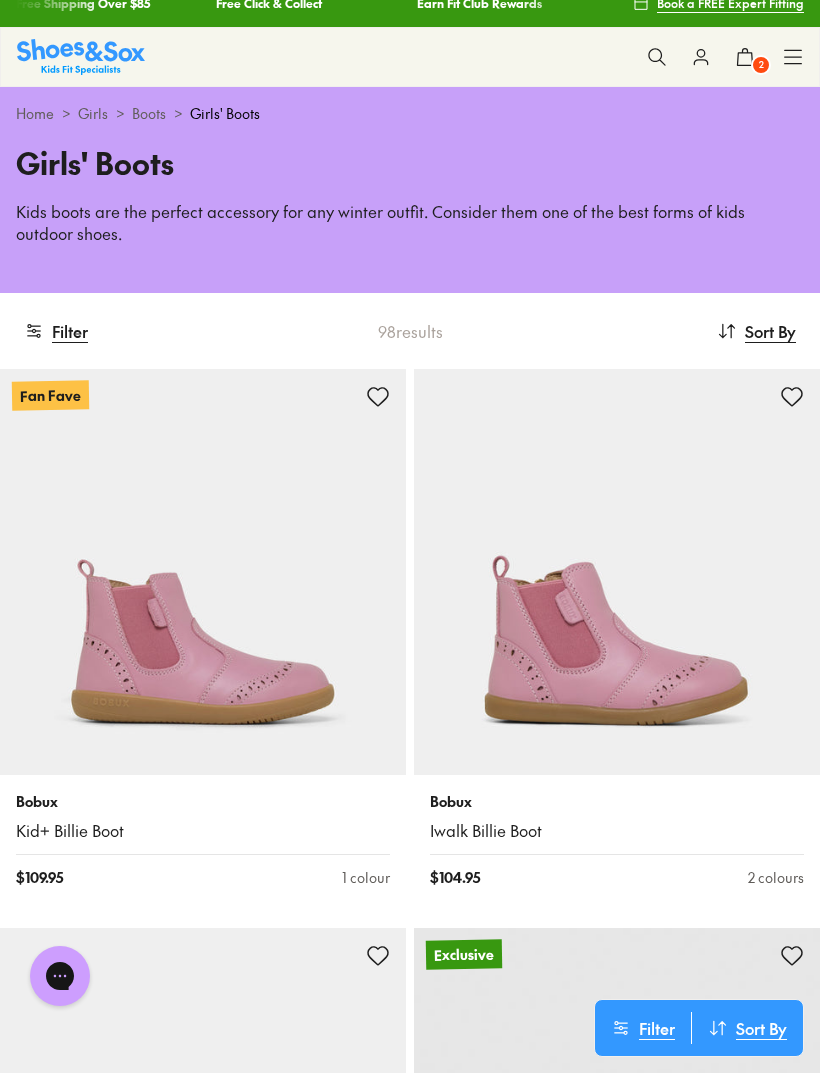 click on "Filter" at bounding box center [56, 331] 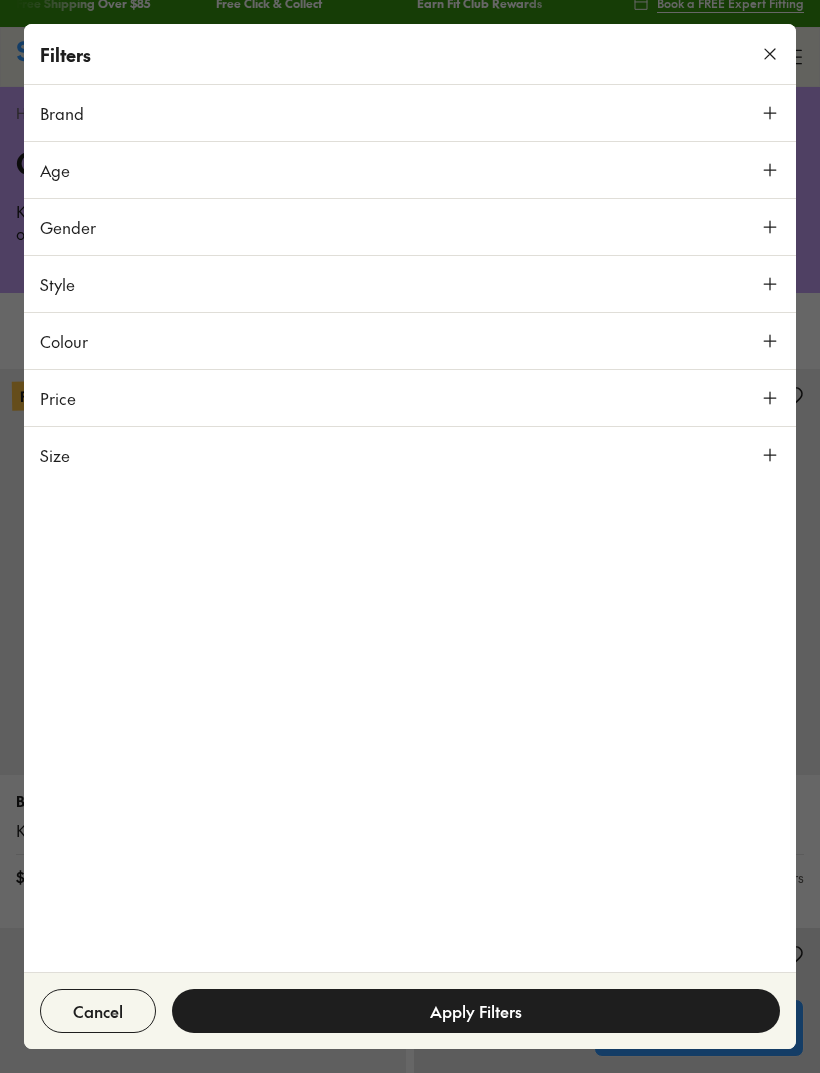 click 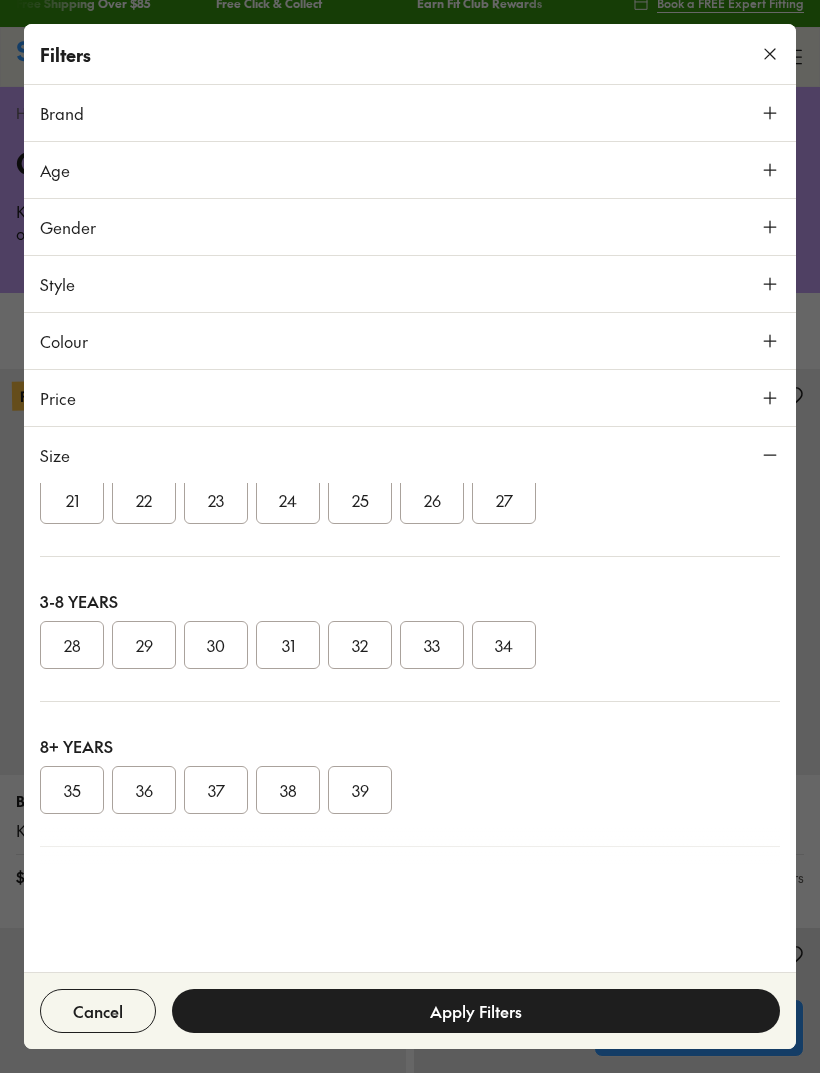scroll, scrollTop: 288, scrollLeft: 0, axis: vertical 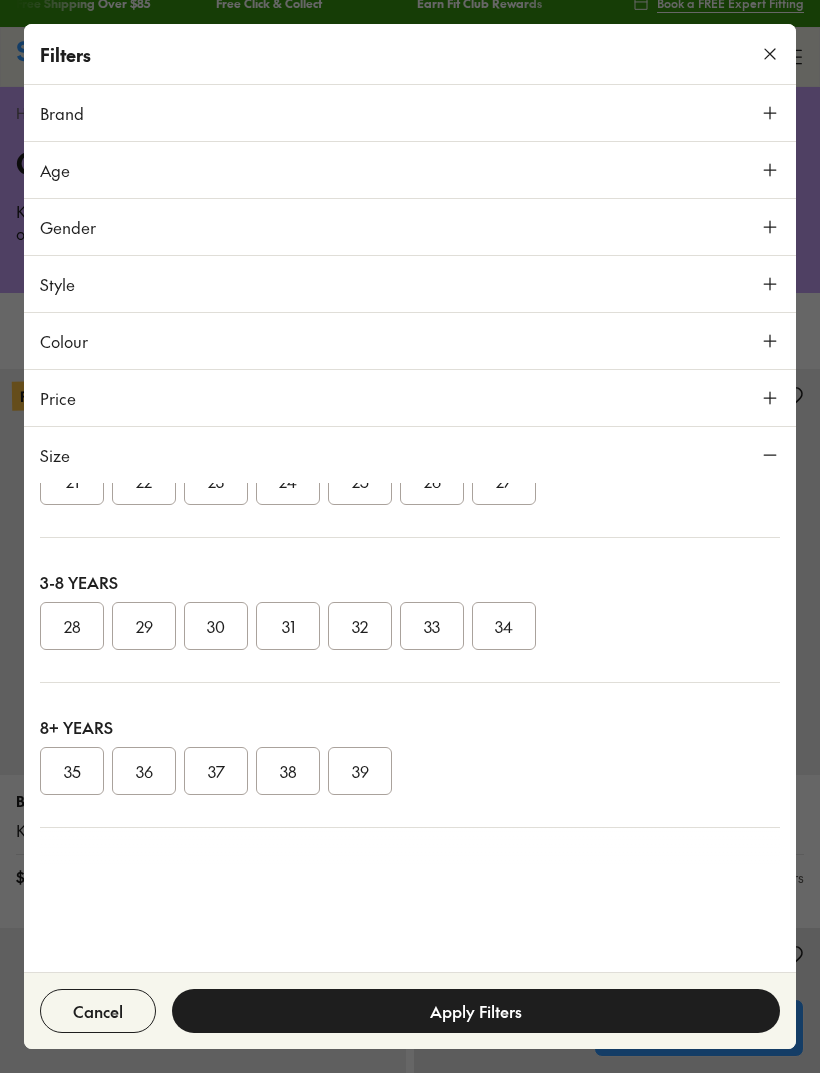 click on "35" at bounding box center (72, 771) 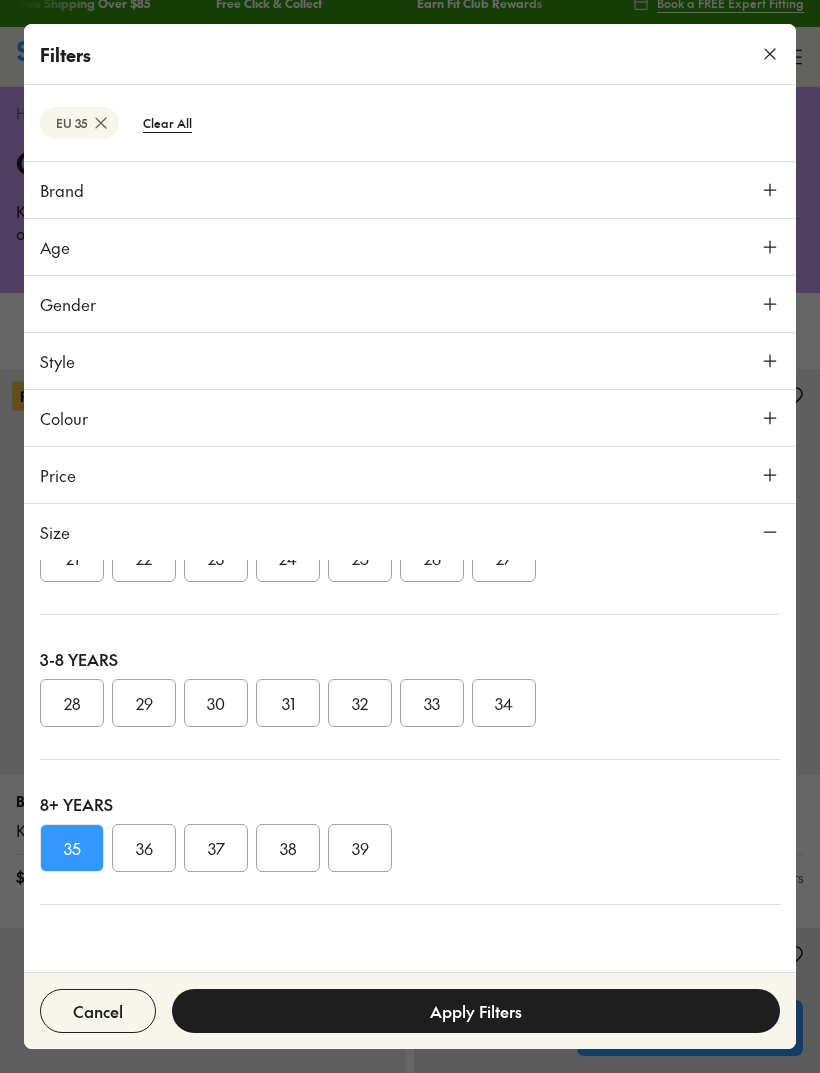 scroll, scrollTop: 88, scrollLeft: 0, axis: vertical 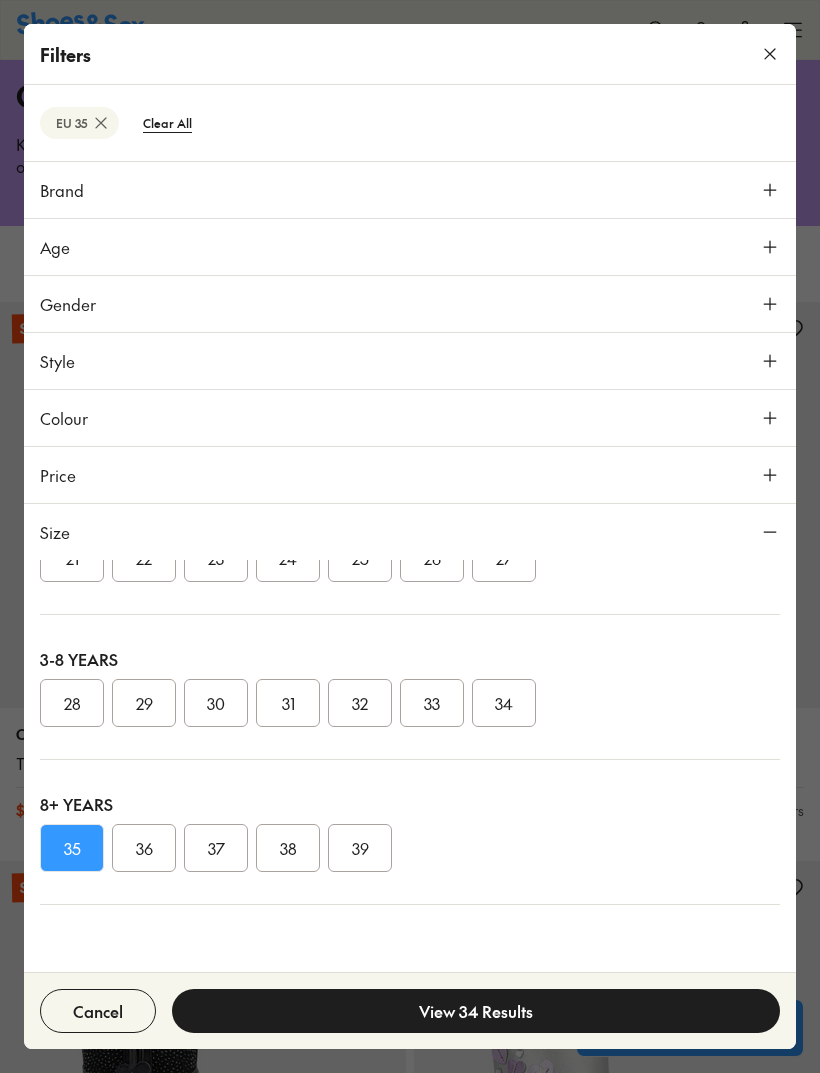 click on "View 34 Results" at bounding box center [476, 1011] 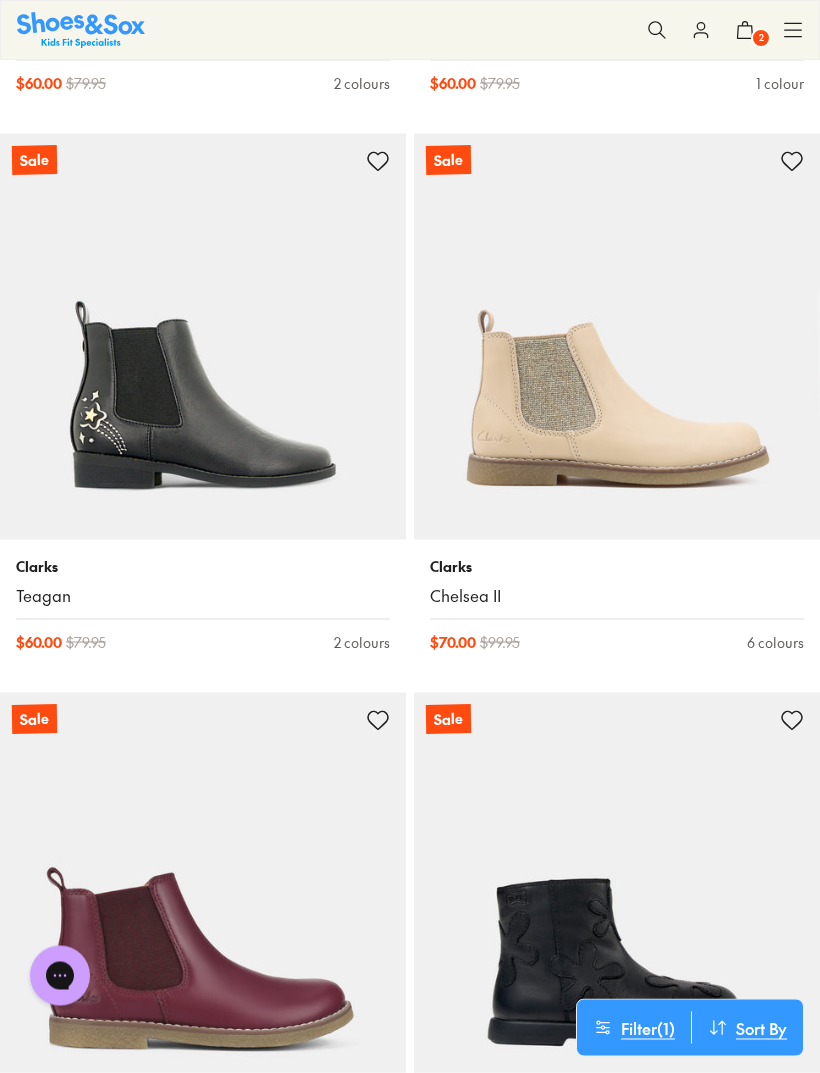 scroll, scrollTop: 1388, scrollLeft: 0, axis: vertical 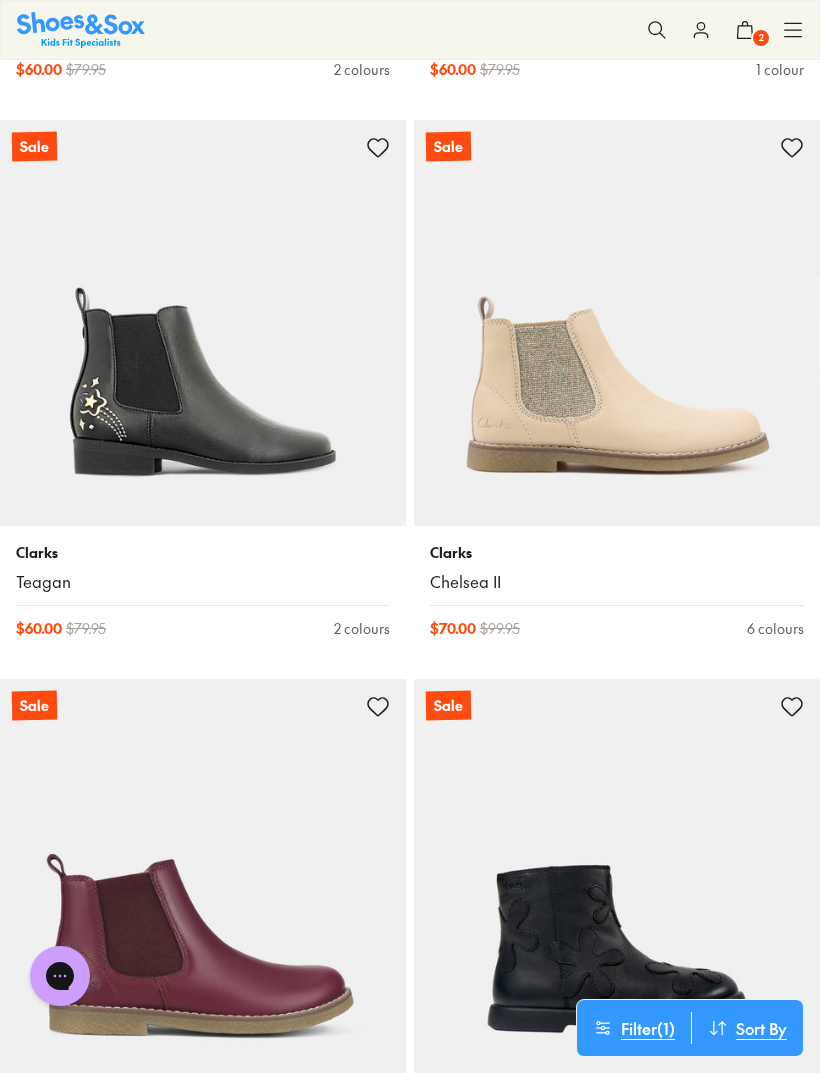 click at bounding box center (203, 323) 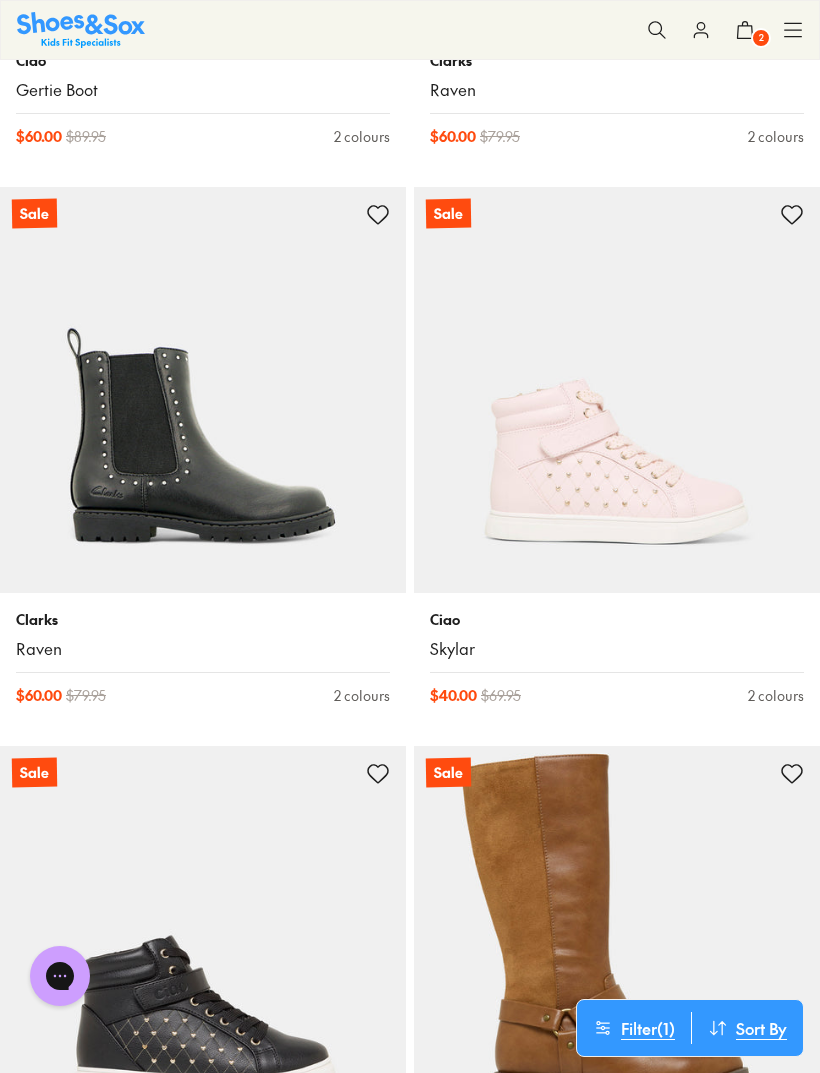 scroll, scrollTop: 4118, scrollLeft: 0, axis: vertical 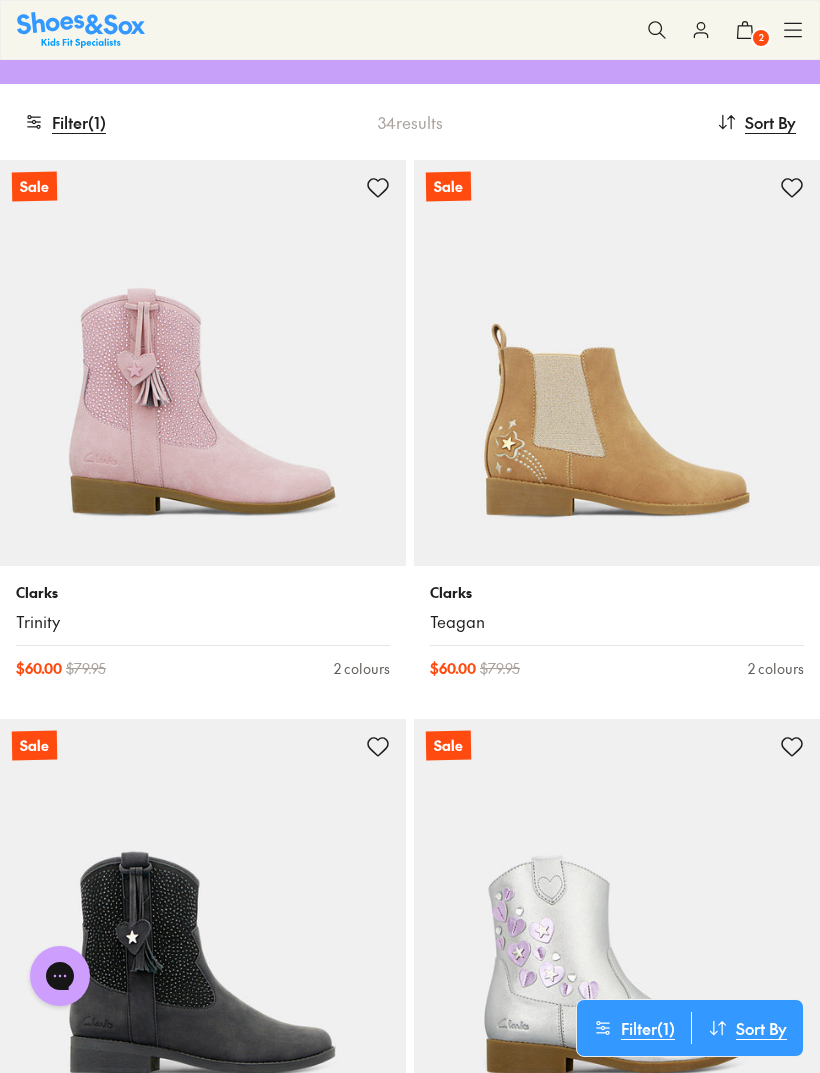 click at bounding box center [617, 363] 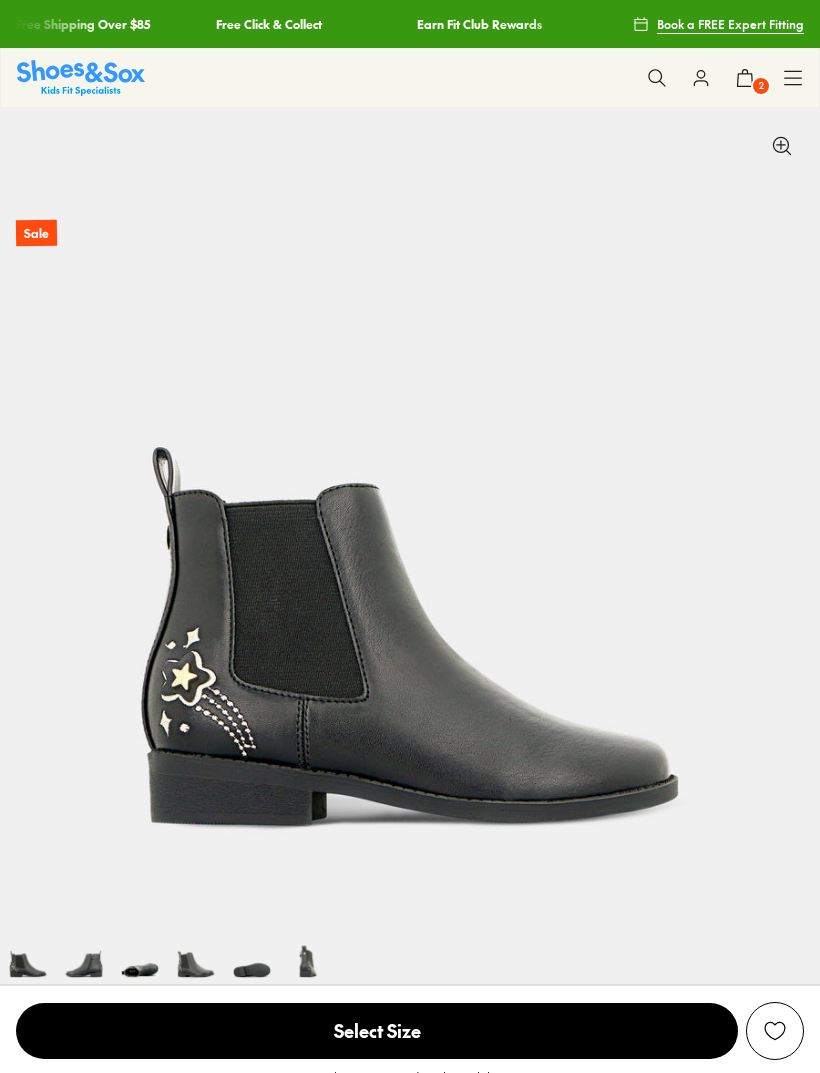 scroll, scrollTop: 0, scrollLeft: 0, axis: both 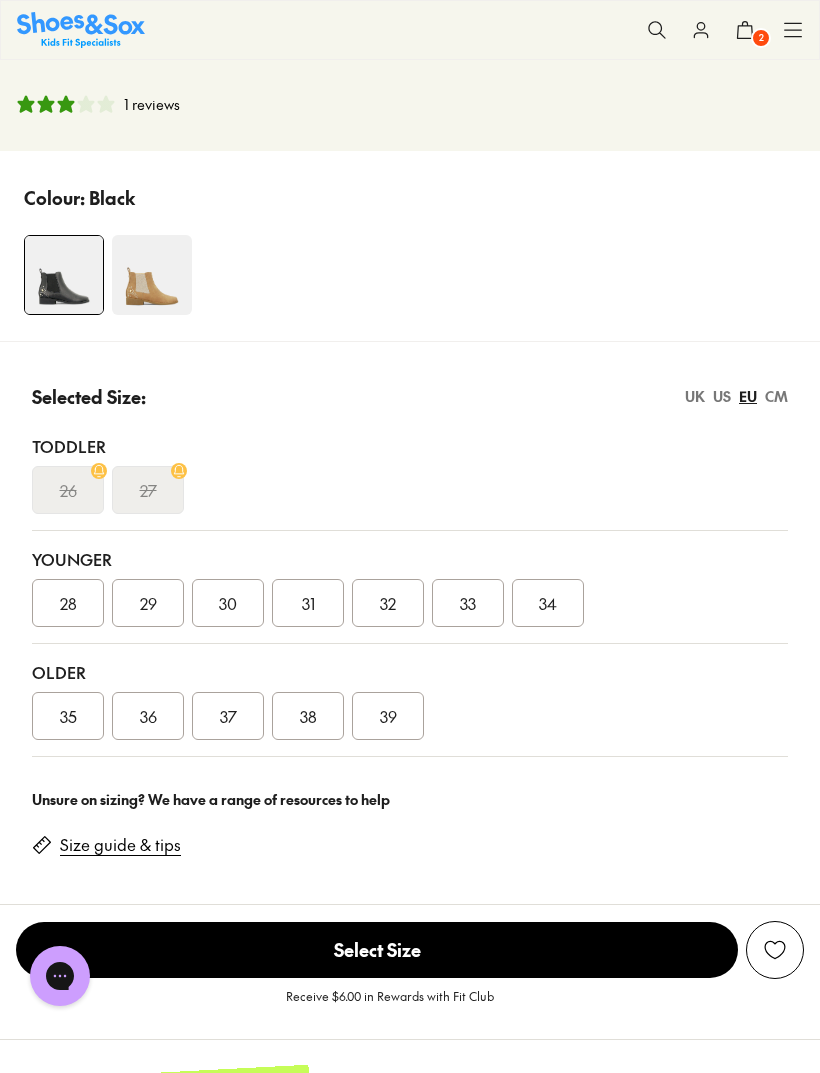 click on "35" at bounding box center [68, 716] 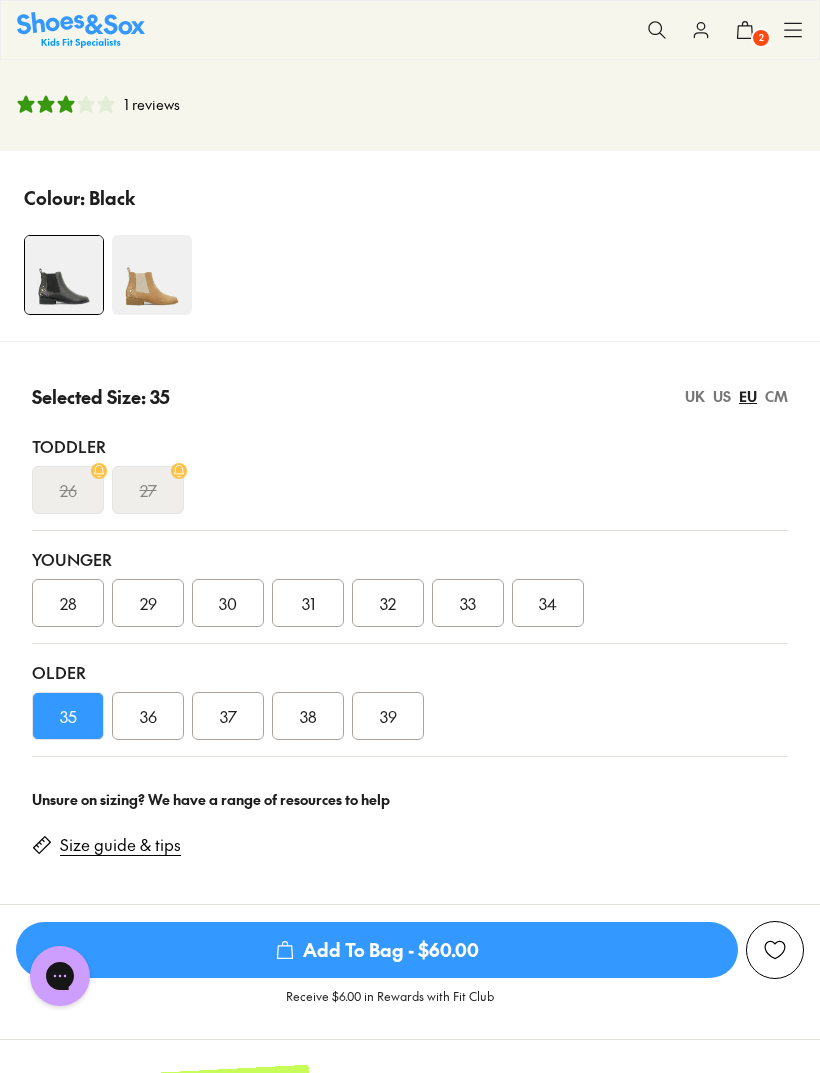 click on "Add To Bag - $60.00" at bounding box center [377, 950] 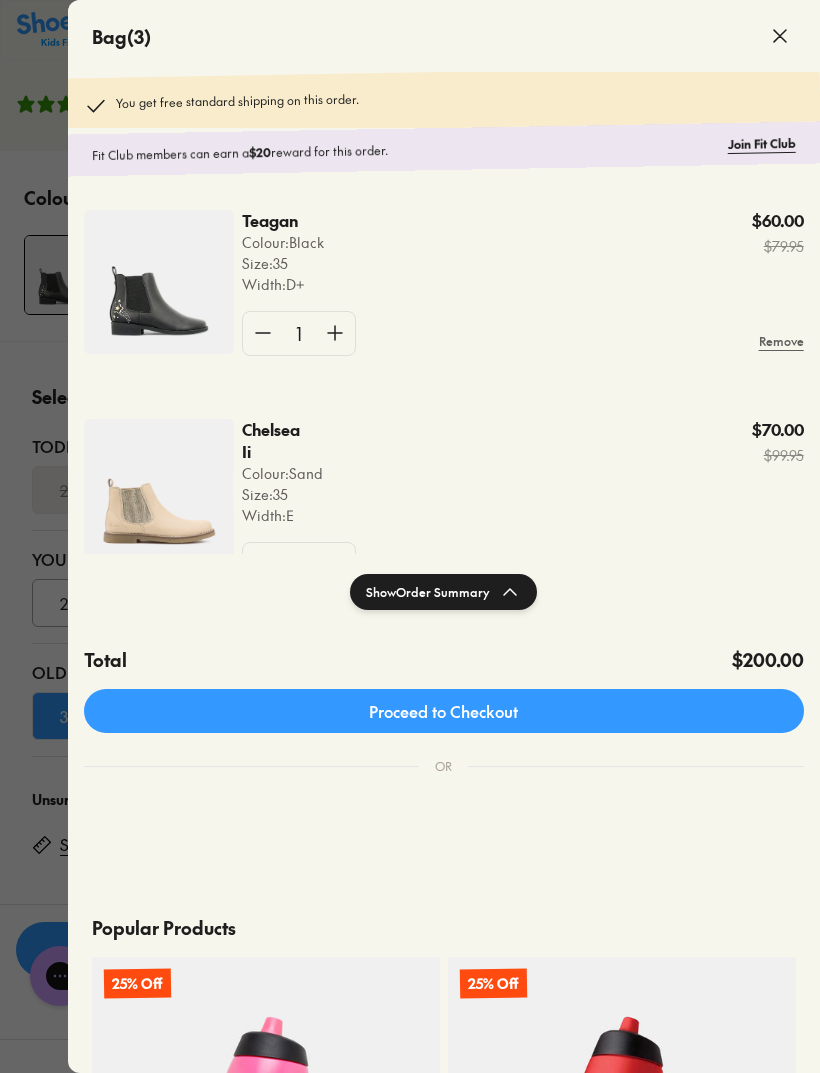 click 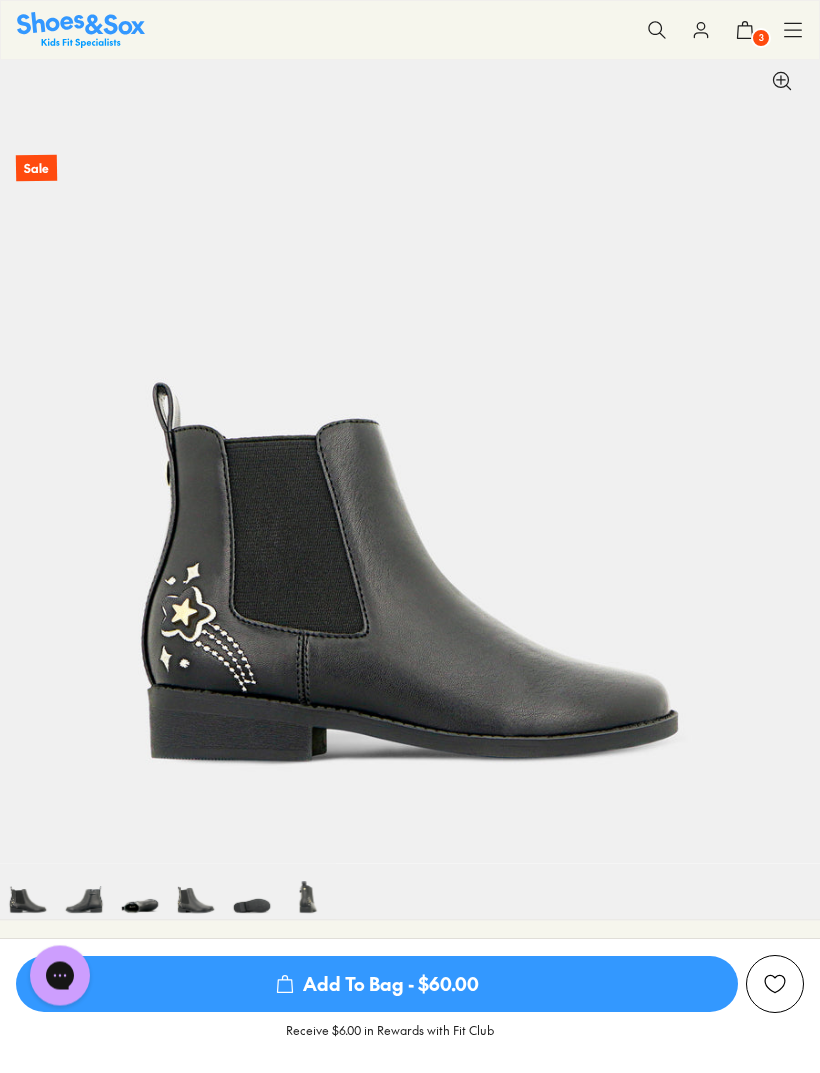 scroll, scrollTop: 56, scrollLeft: 0, axis: vertical 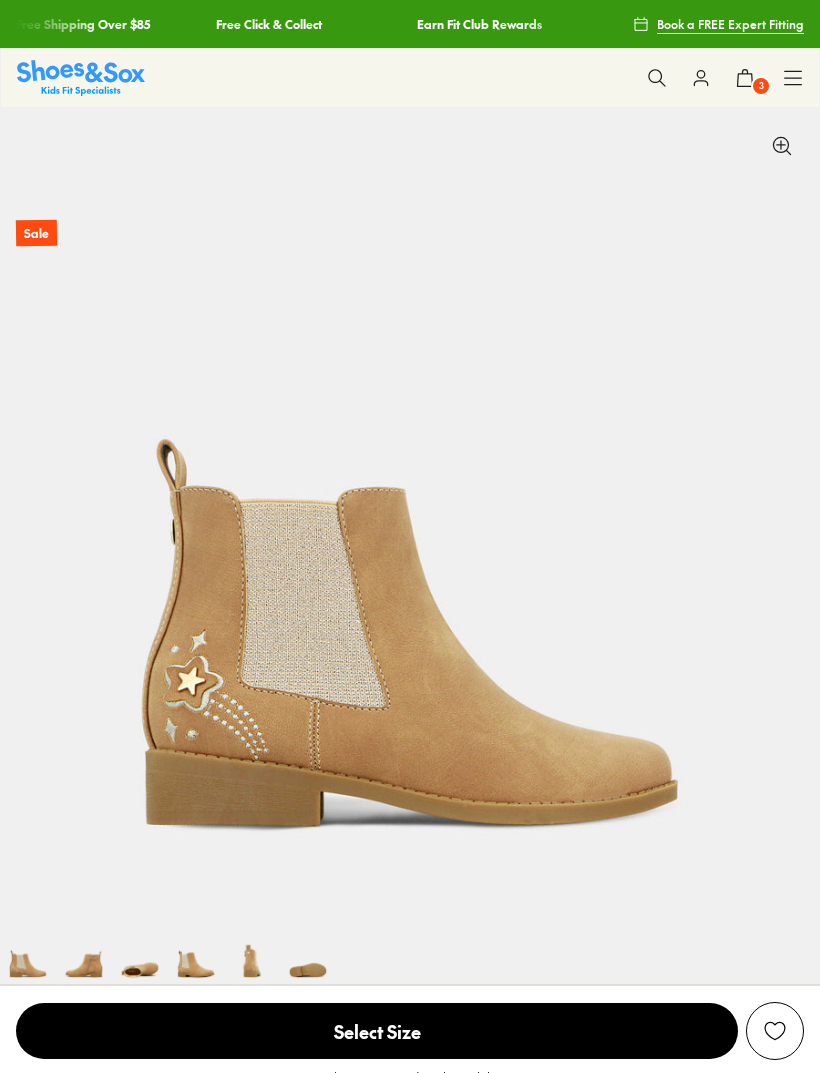 select on "*" 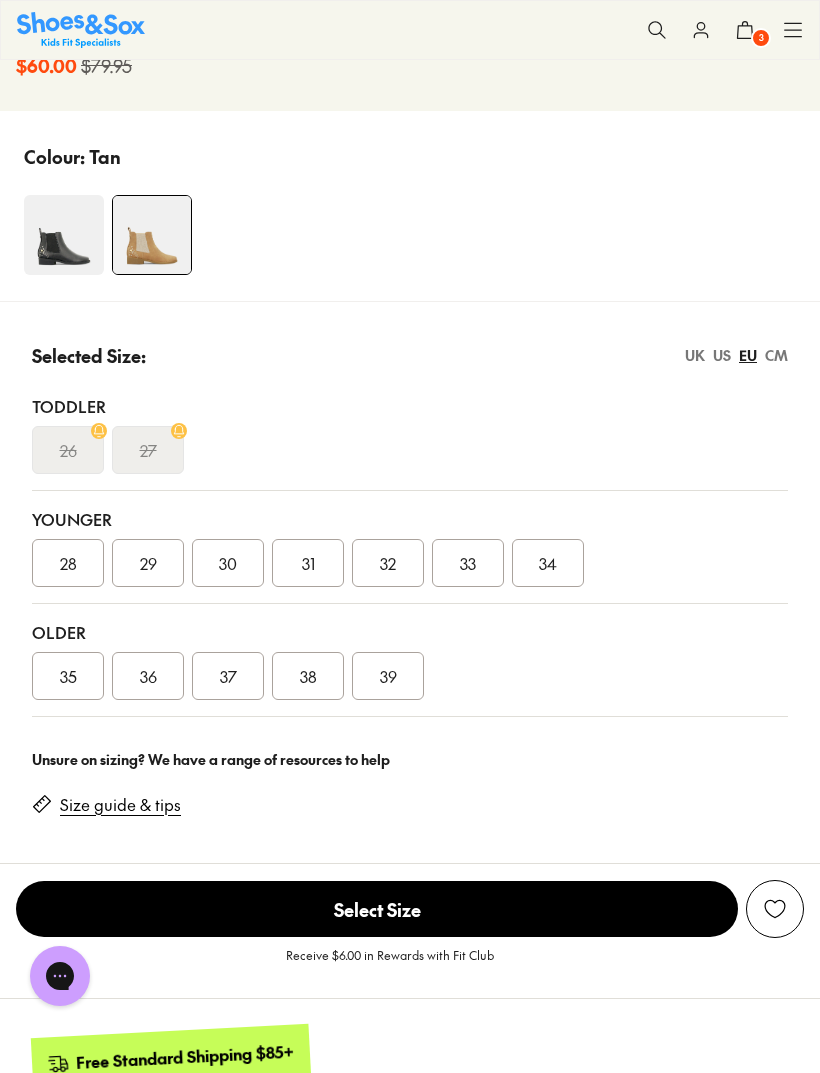 scroll, scrollTop: 1024, scrollLeft: 0, axis: vertical 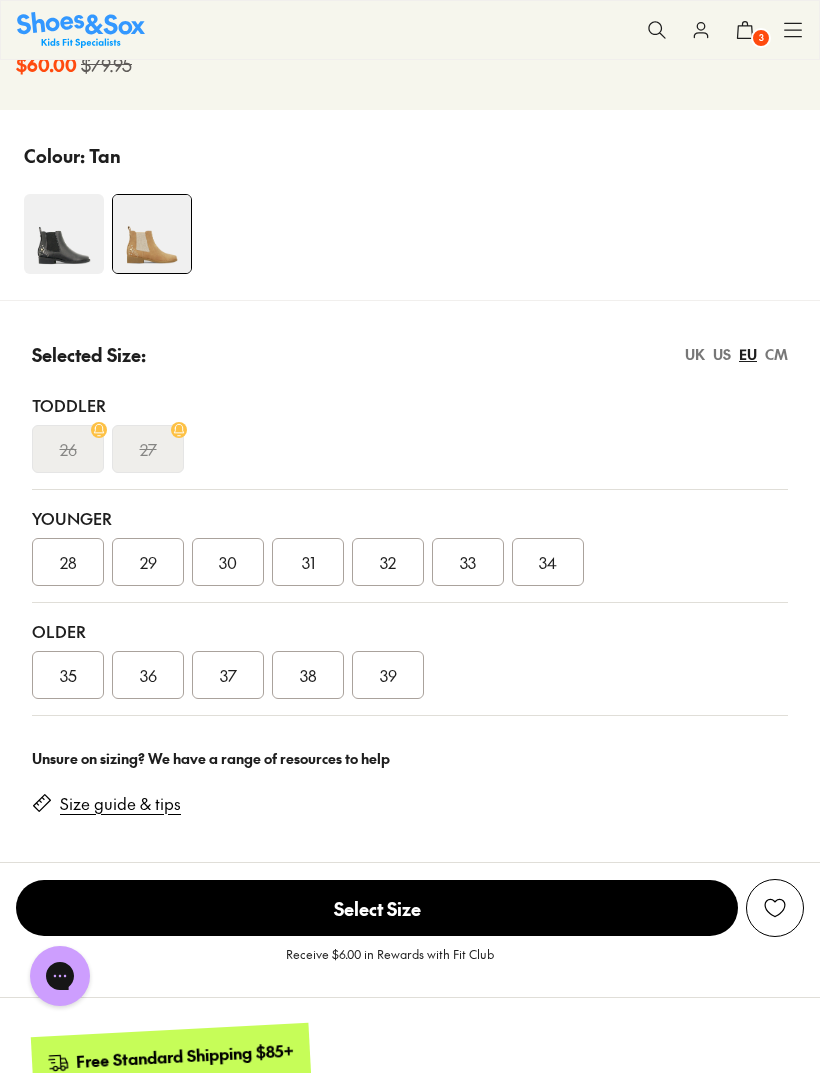 click on "35" at bounding box center [68, 675] 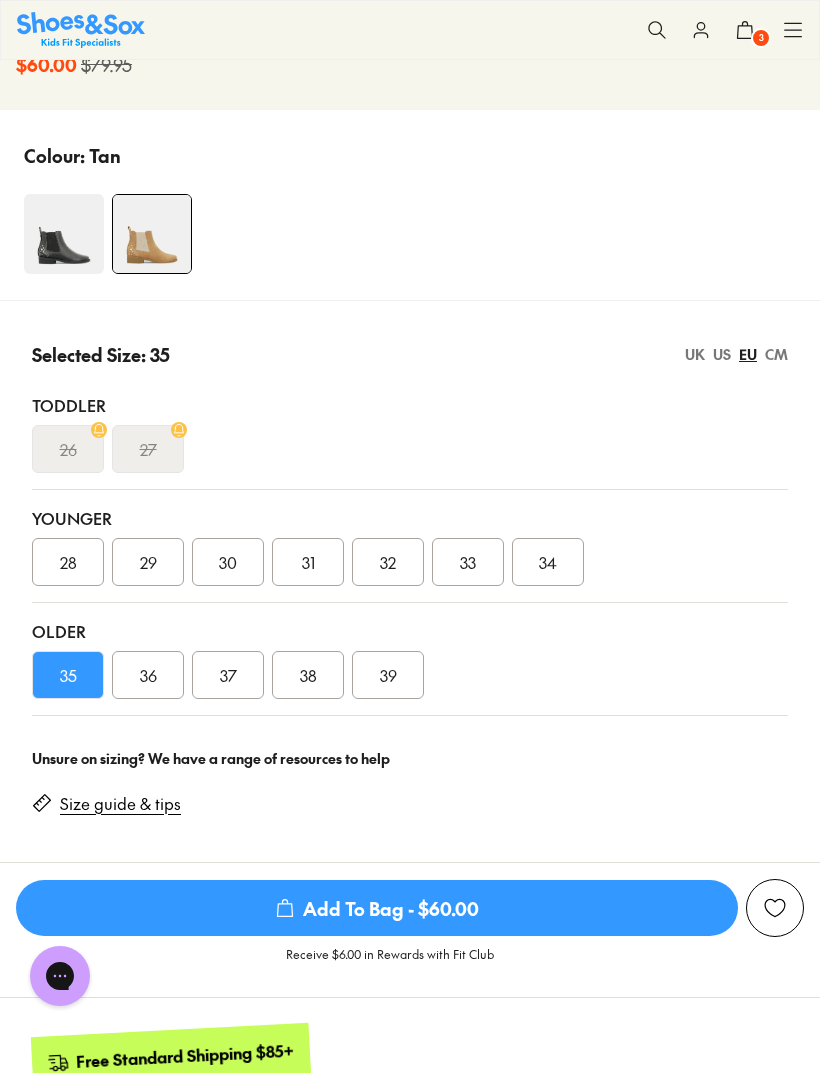 click on "Add To Bag - $60.00" at bounding box center (377, 908) 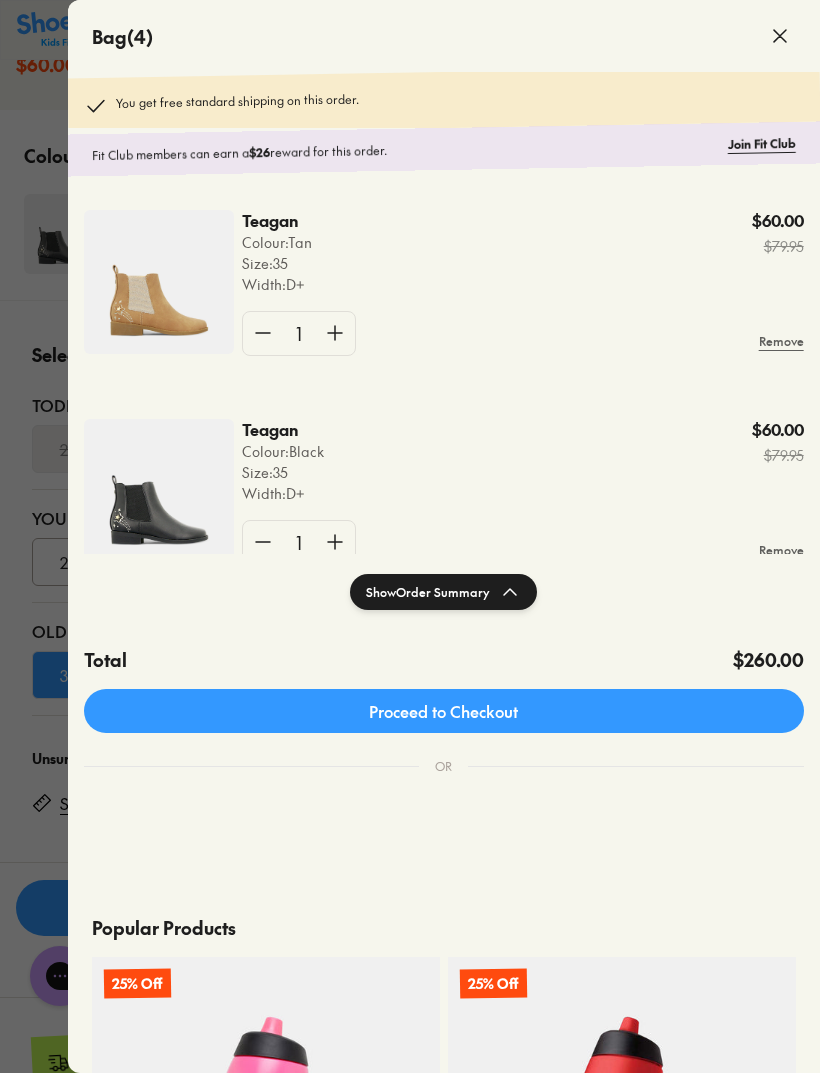 scroll, scrollTop: 0, scrollLeft: 0, axis: both 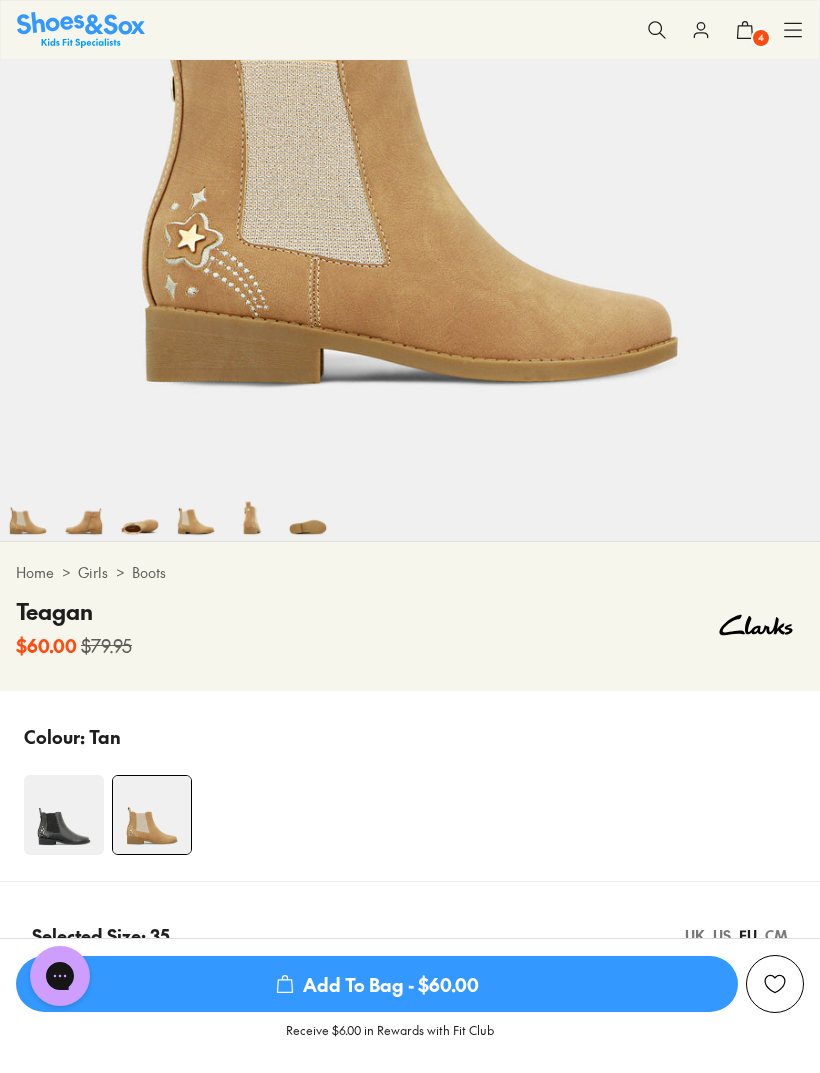 click 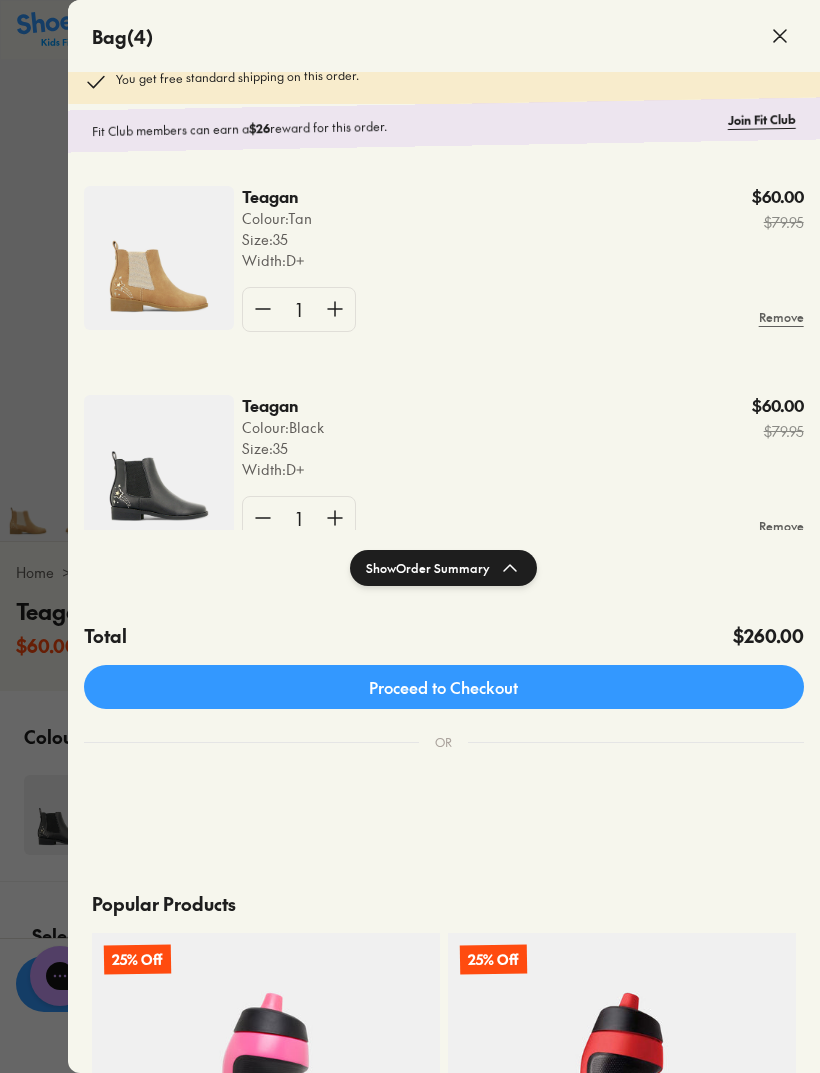 scroll, scrollTop: 14, scrollLeft: 0, axis: vertical 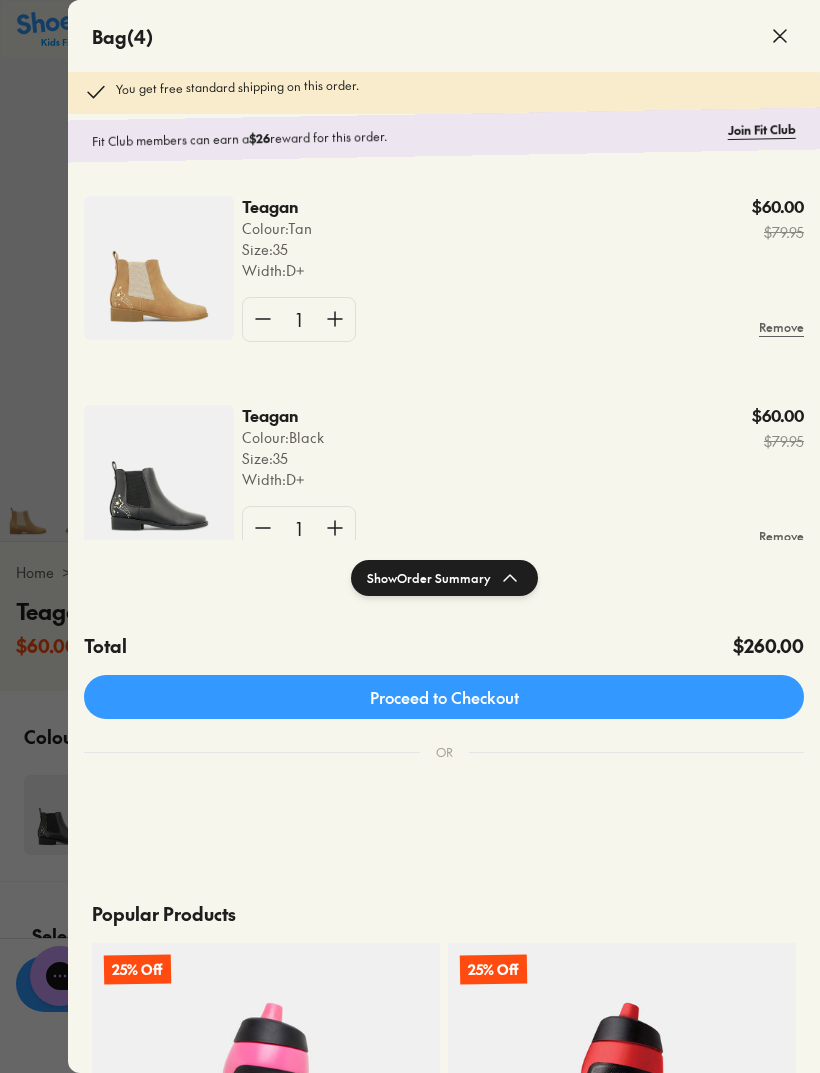 click 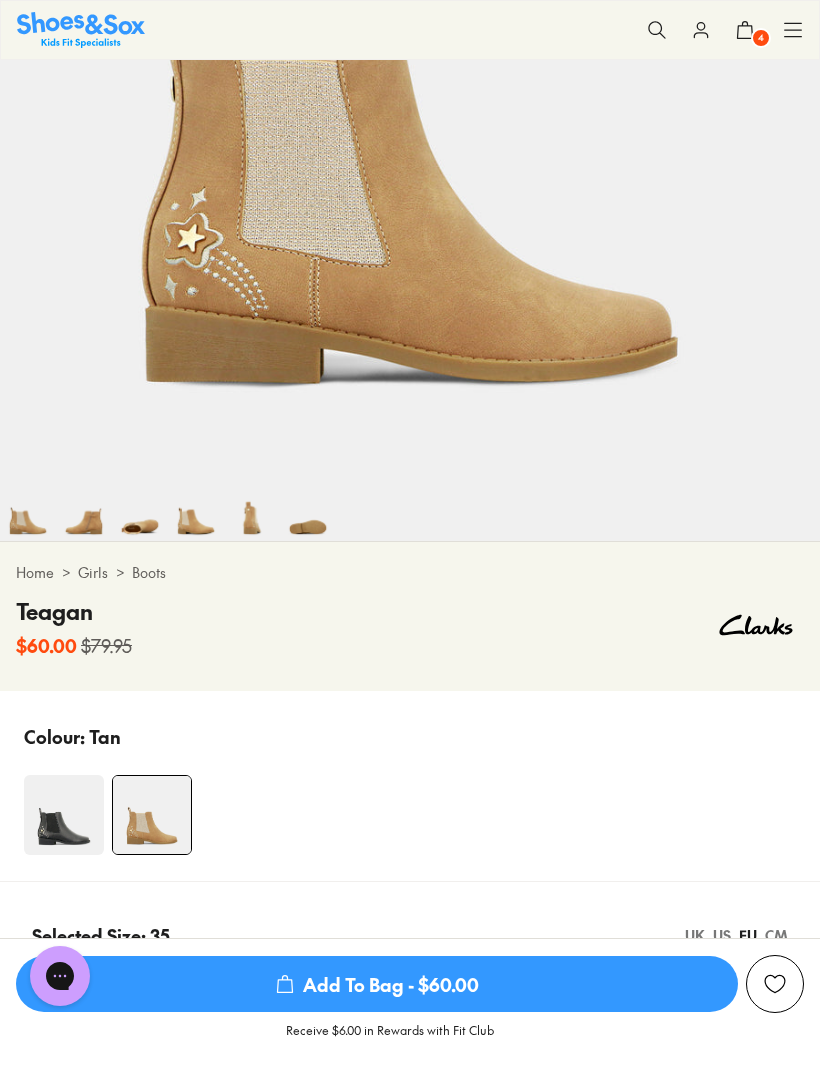 click 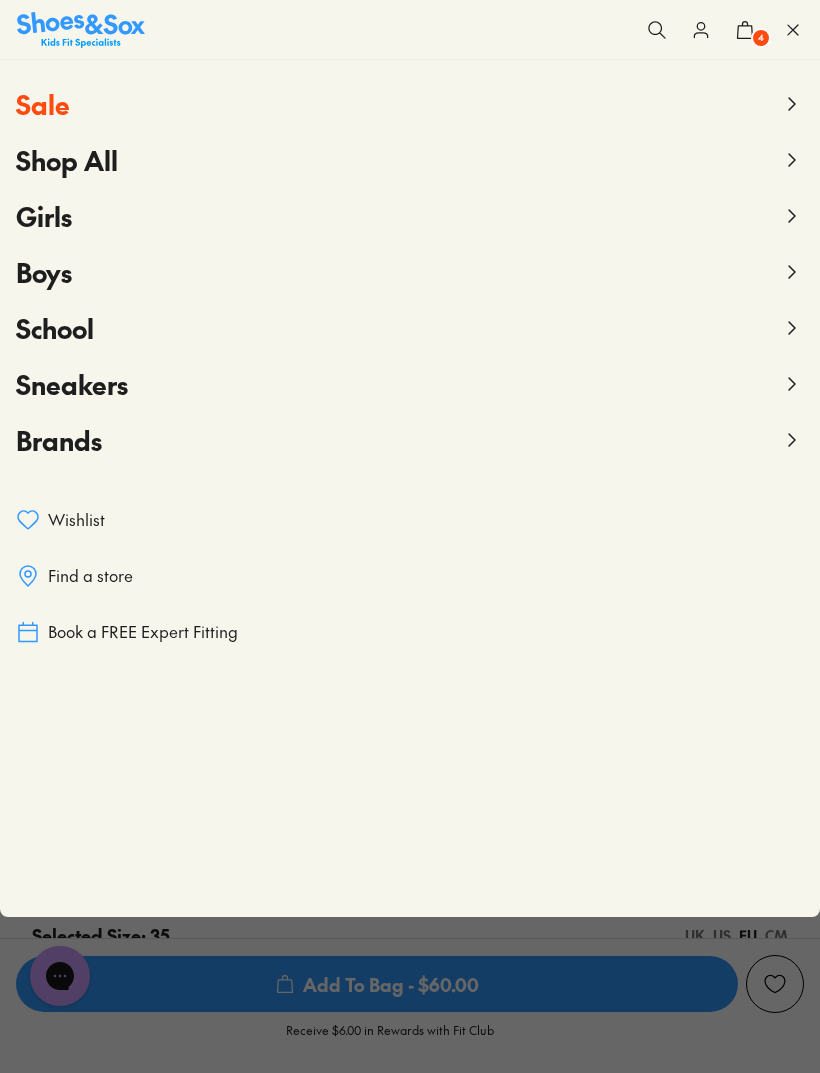 click on "Girls" at bounding box center [44, 216] 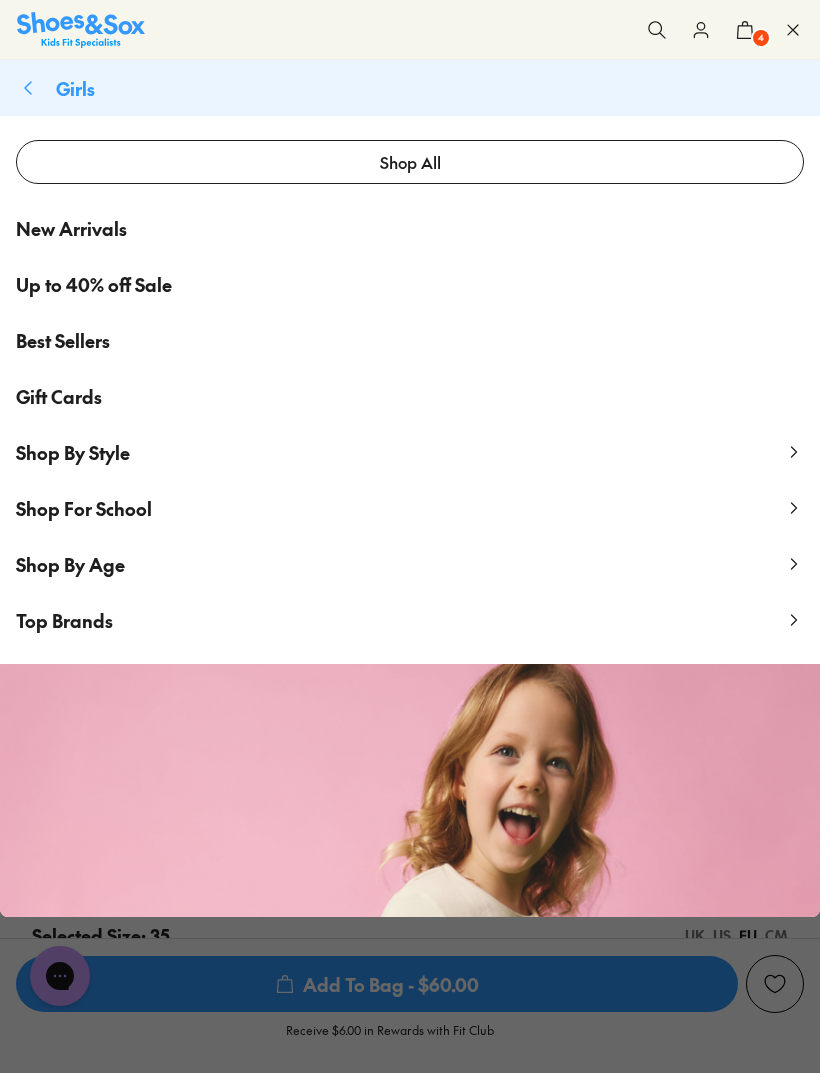 click on "Up to 40% off Sale" at bounding box center [94, 284] 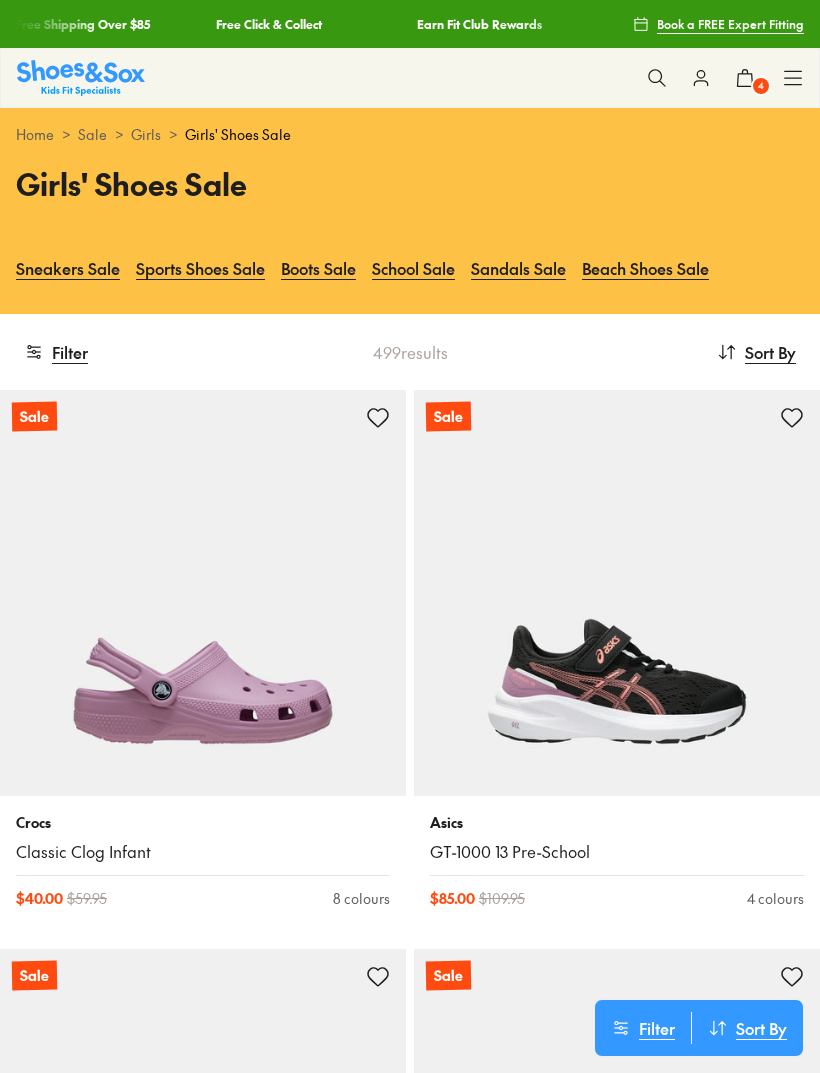 scroll, scrollTop: 0, scrollLeft: 0, axis: both 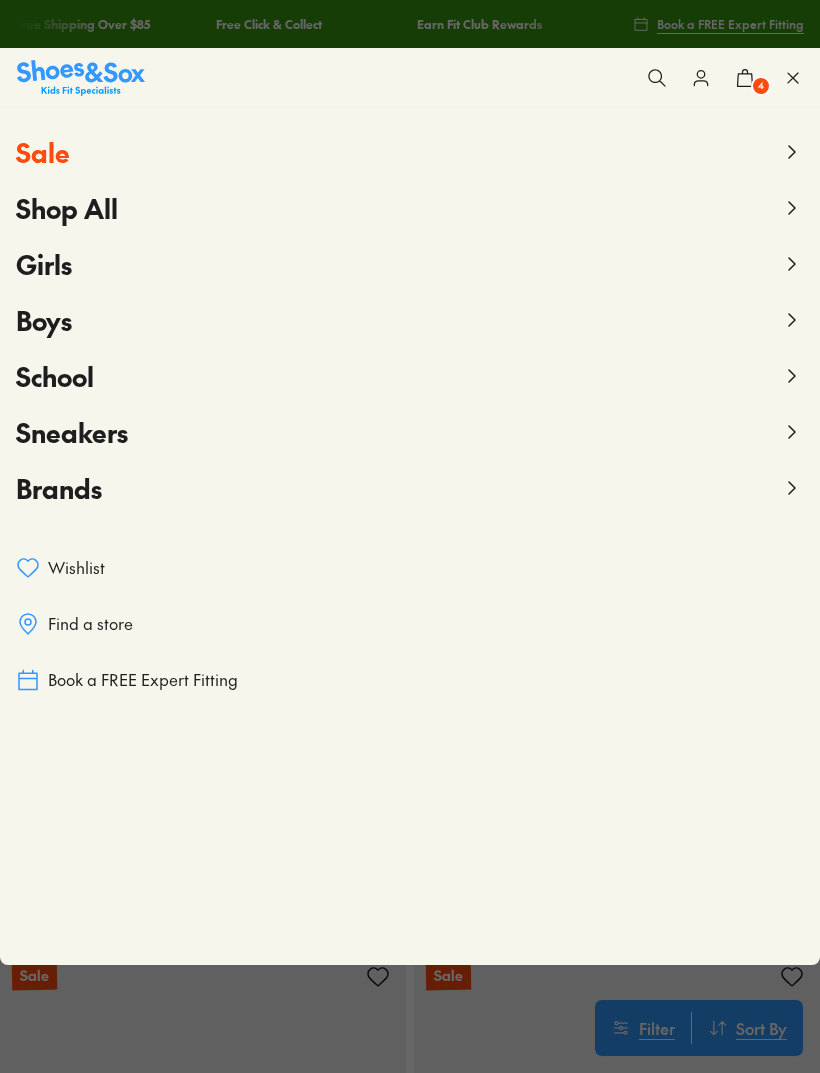 click on "Girls" at bounding box center [44, 264] 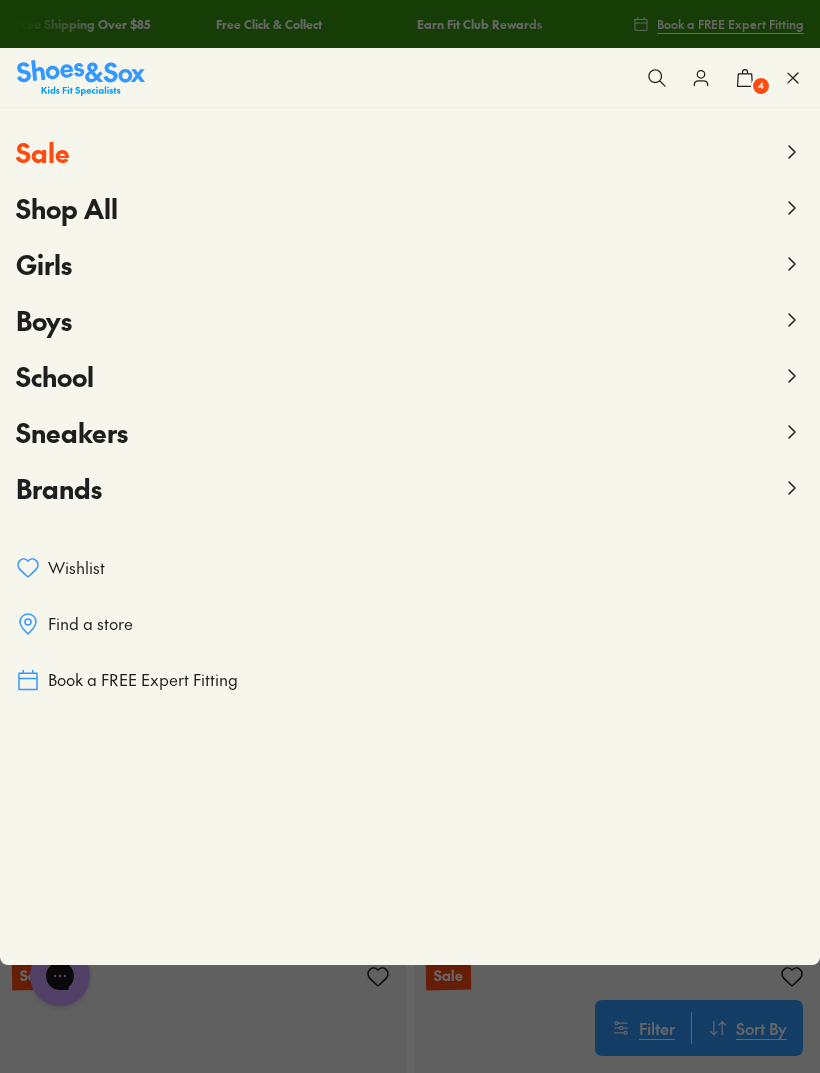 scroll, scrollTop: 0, scrollLeft: 0, axis: both 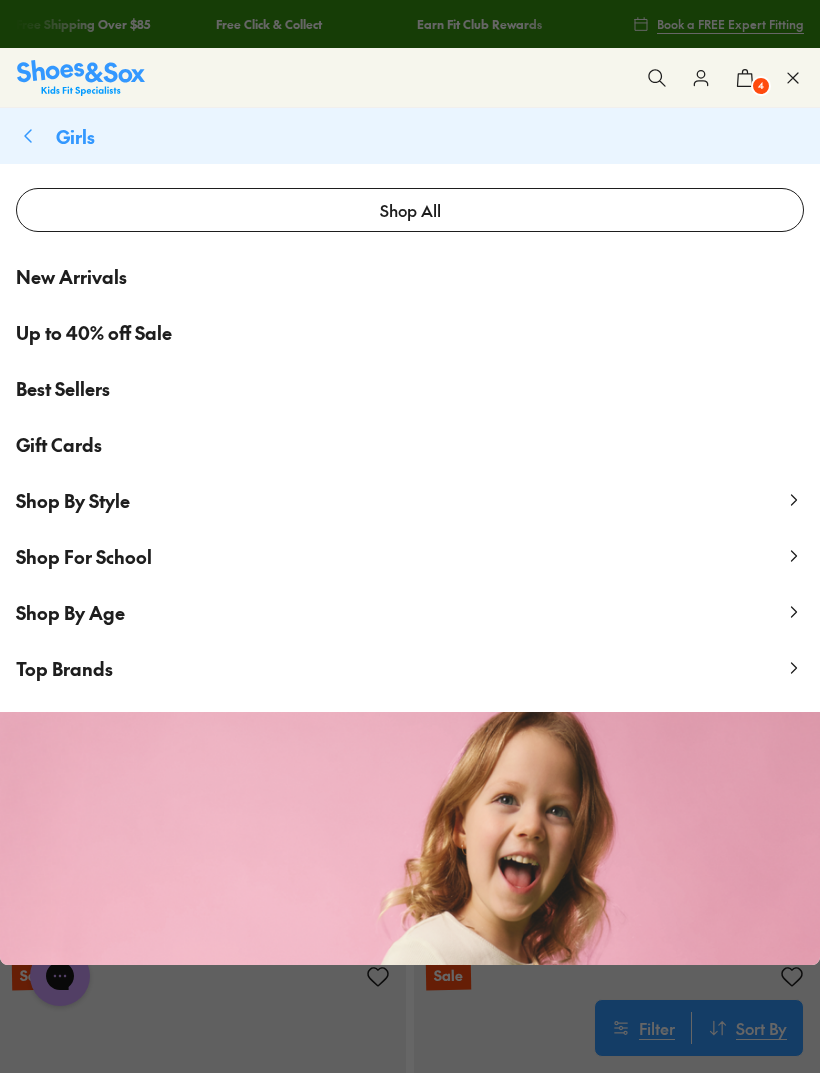 click on "New Arrivals" at bounding box center [71, 276] 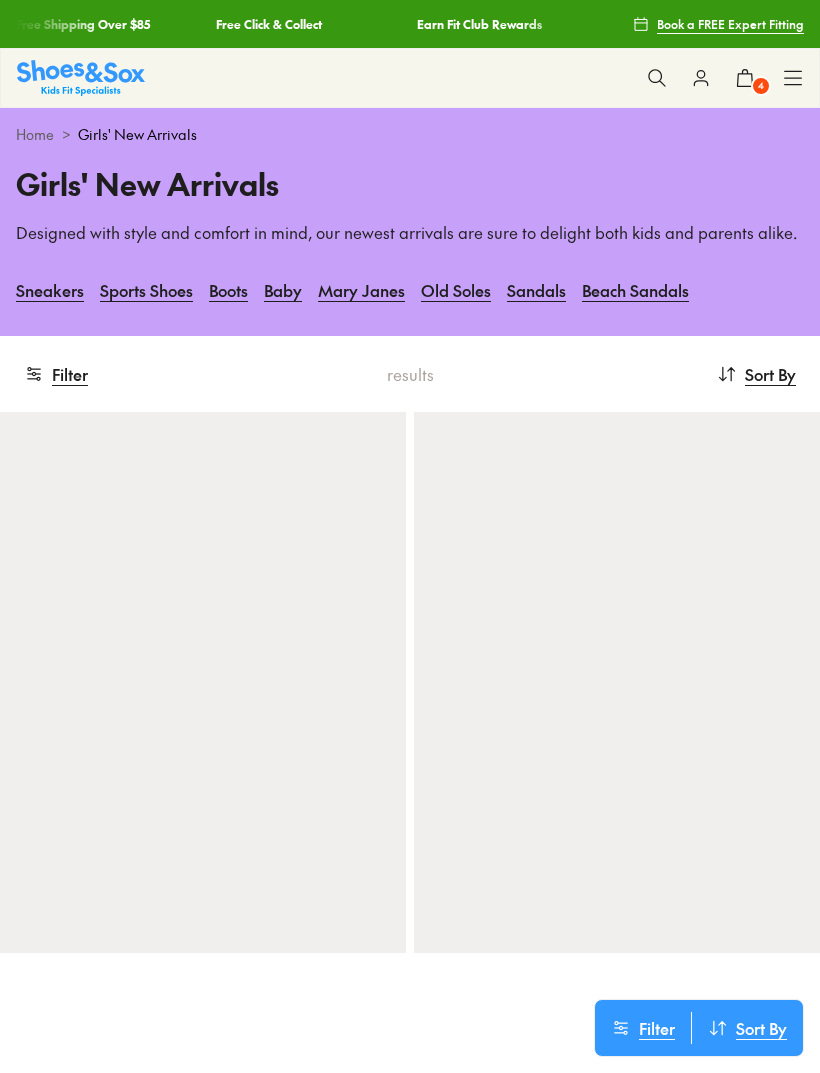 scroll, scrollTop: 0, scrollLeft: 0, axis: both 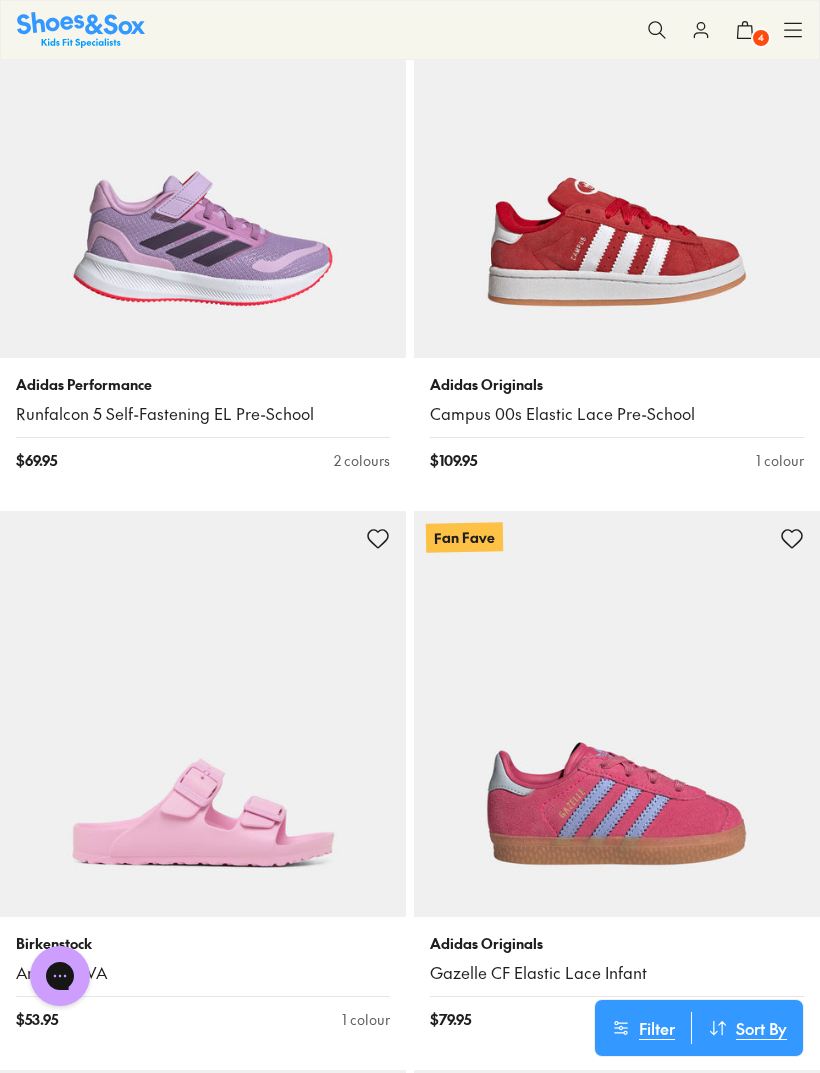 click on "4" at bounding box center (761, 38) 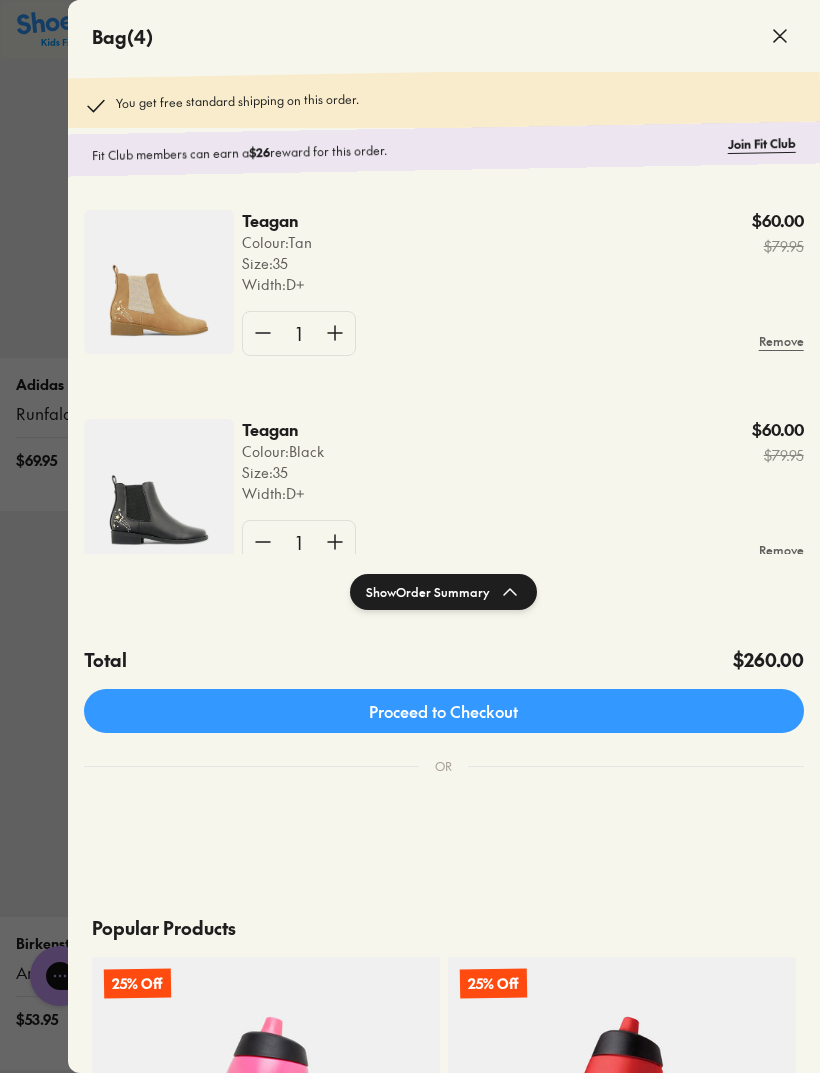 click 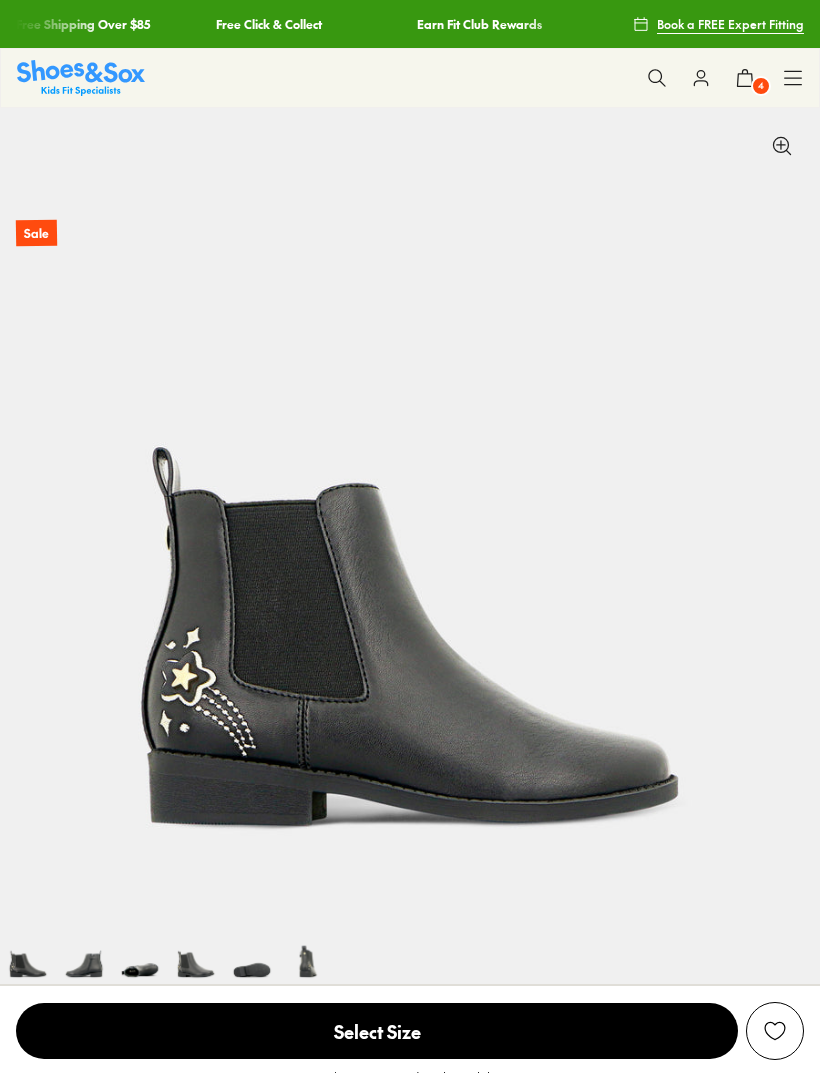 scroll, scrollTop: 0, scrollLeft: 0, axis: both 